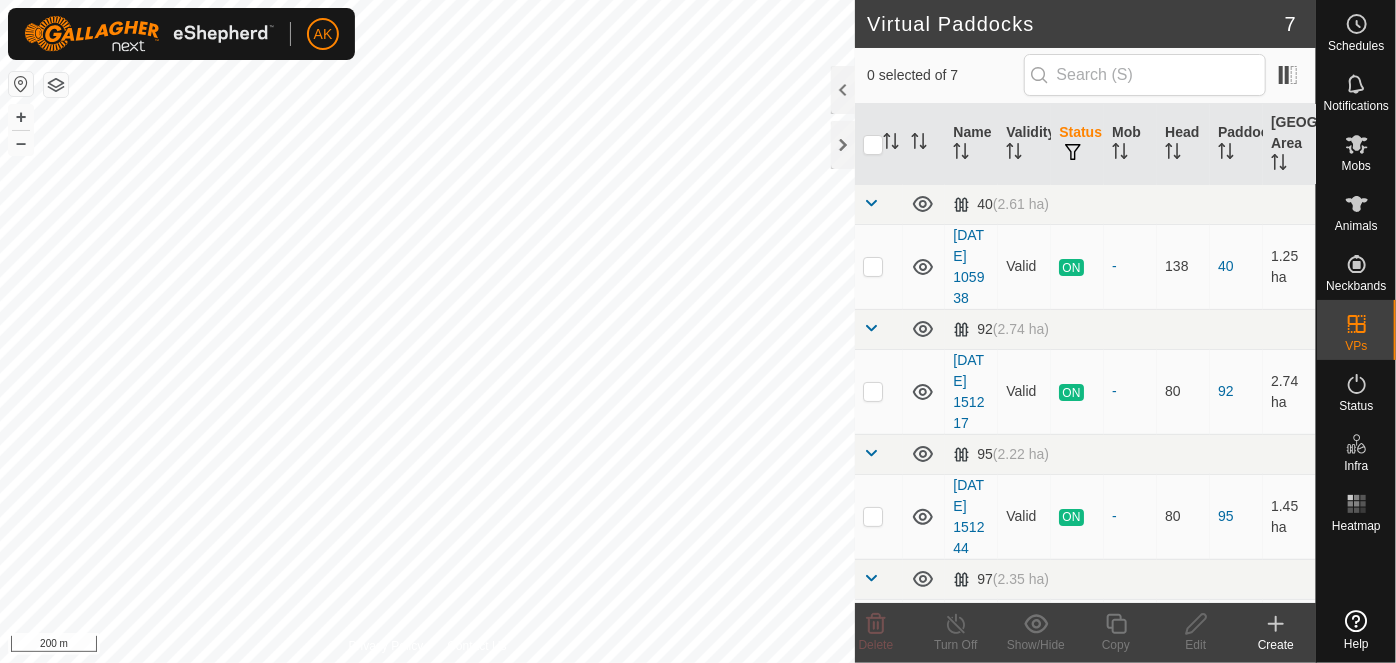 scroll, scrollTop: 0, scrollLeft: 0, axis: both 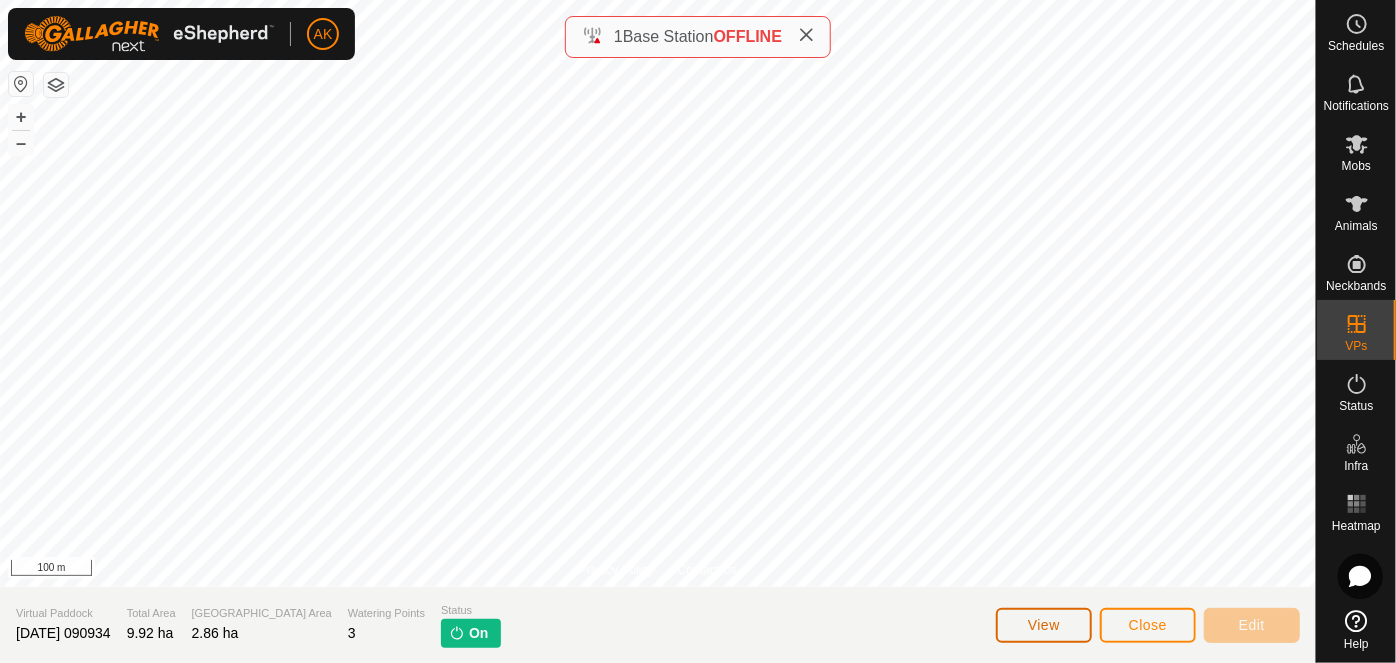 click on "View" 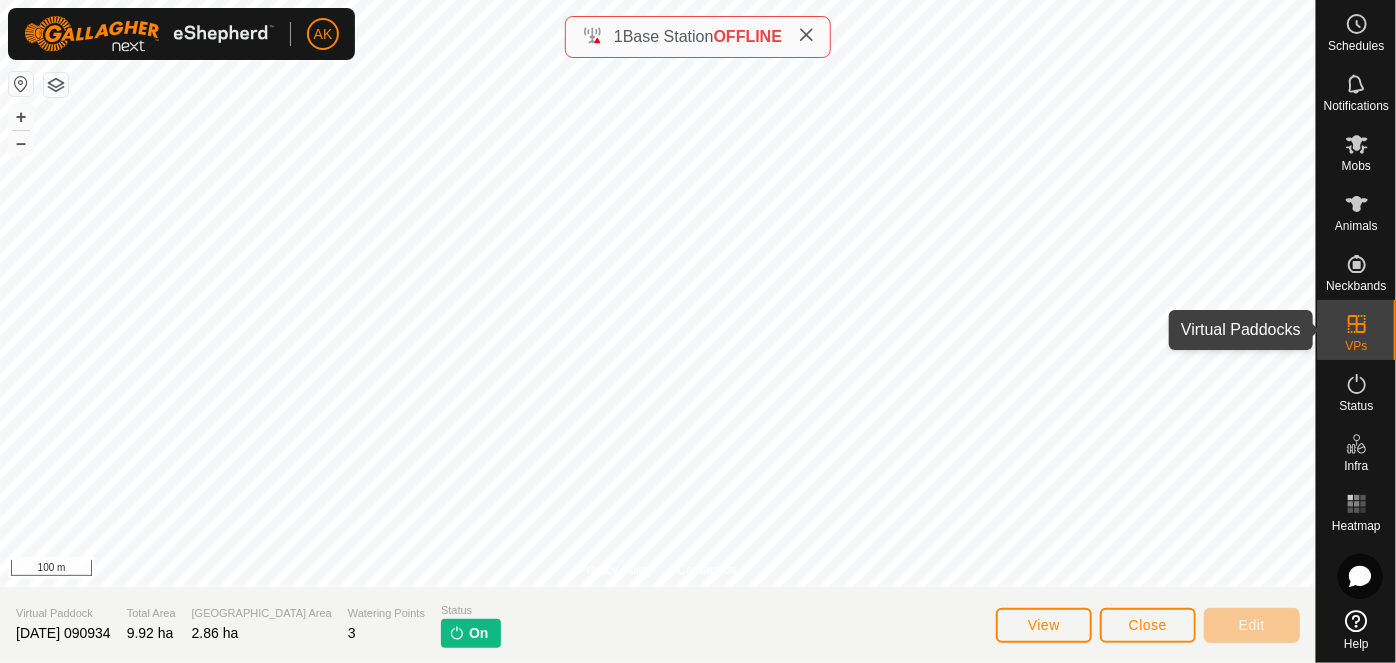 click 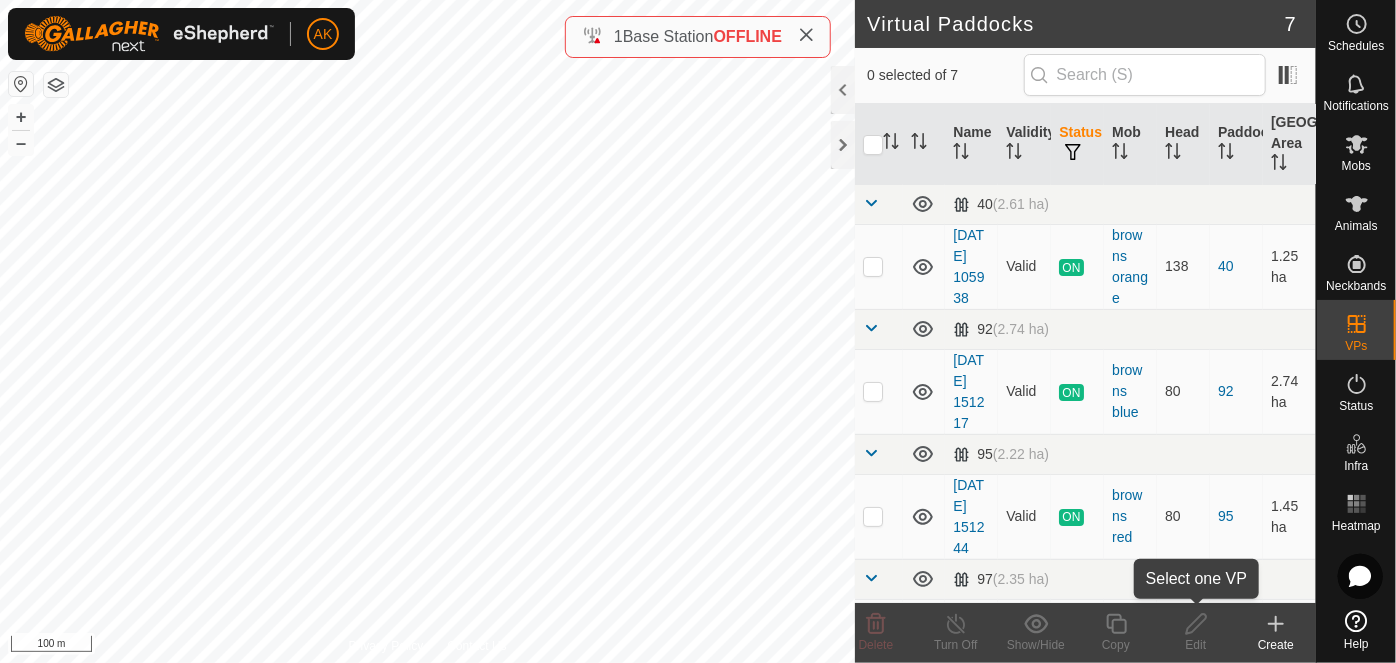 click 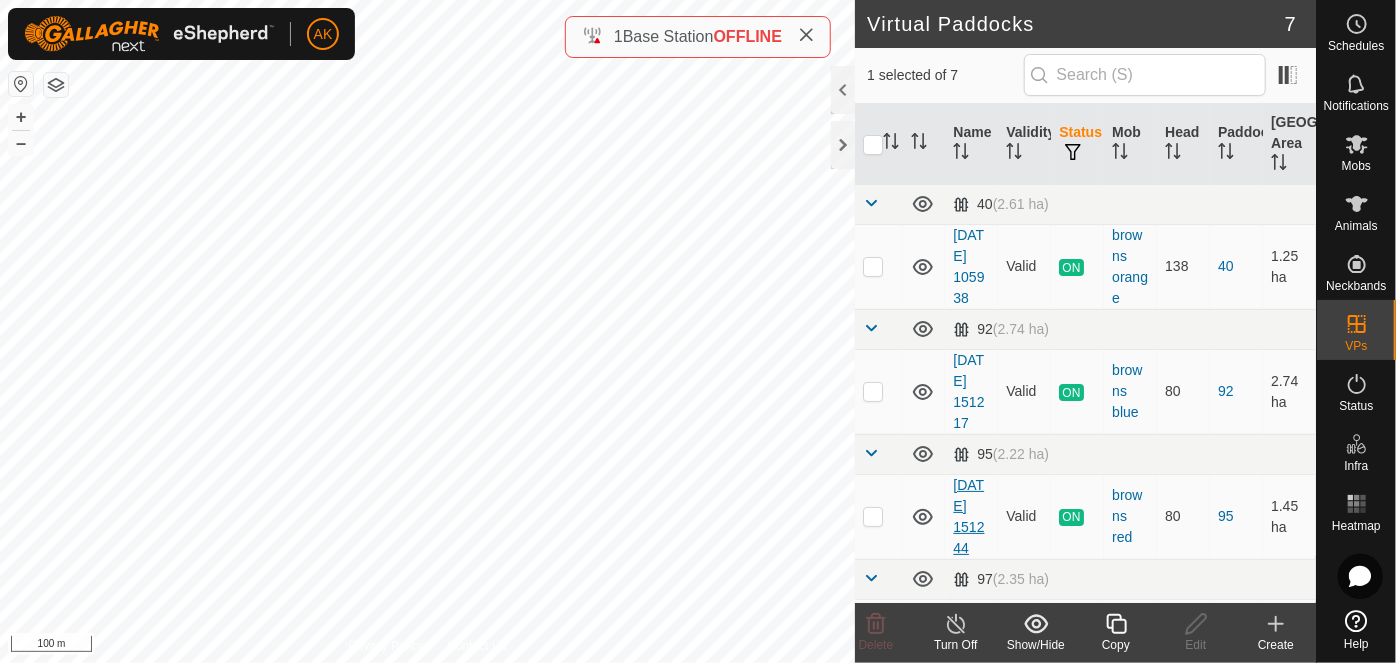 checkbox on "true" 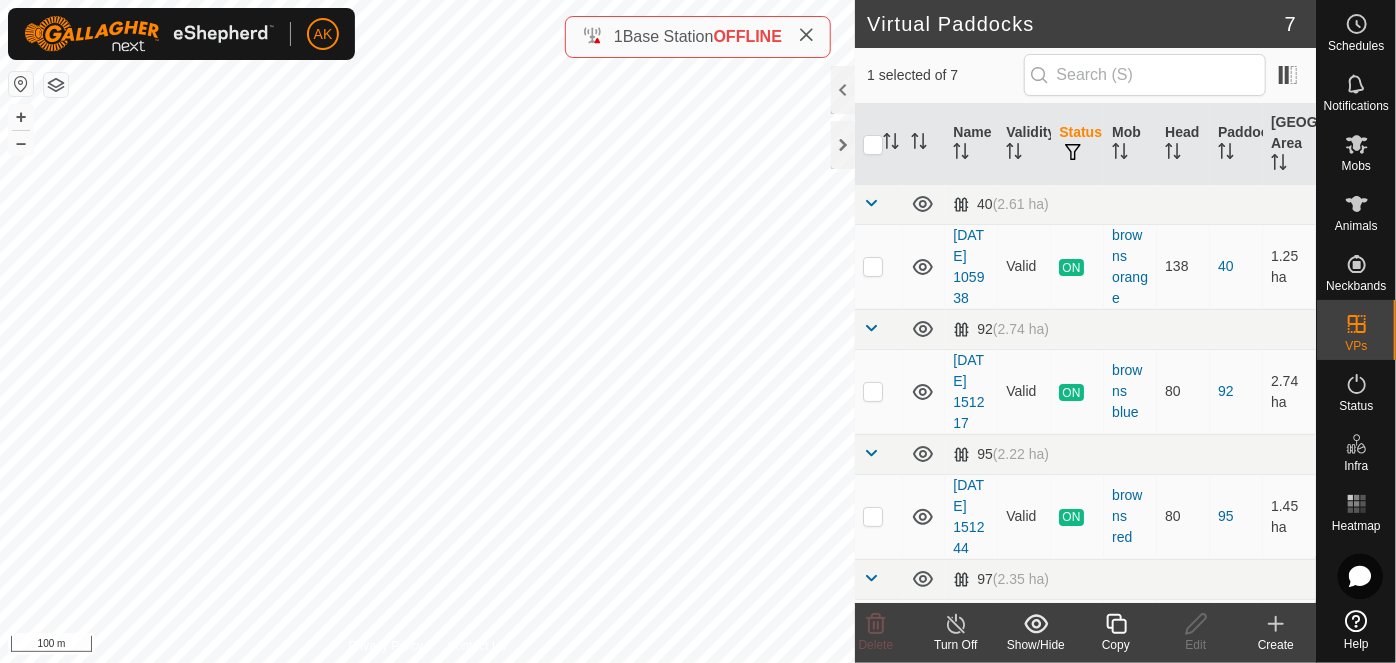 click 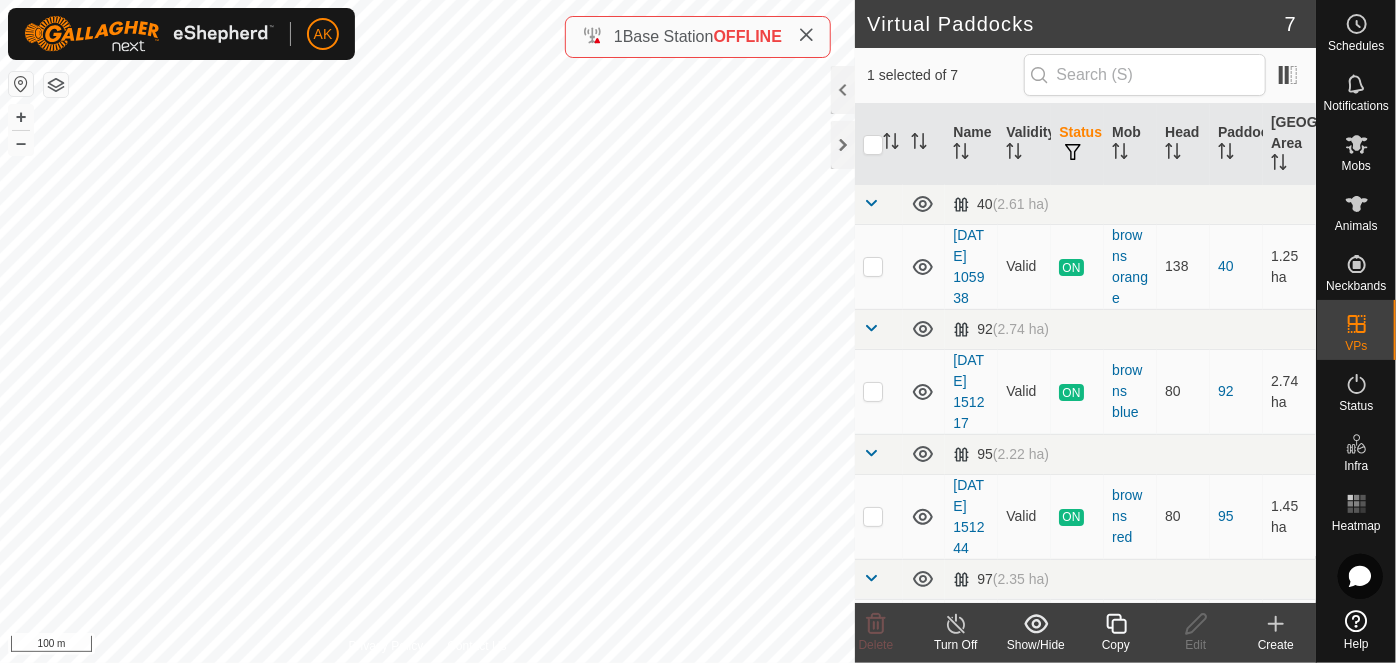 checkbox on "true" 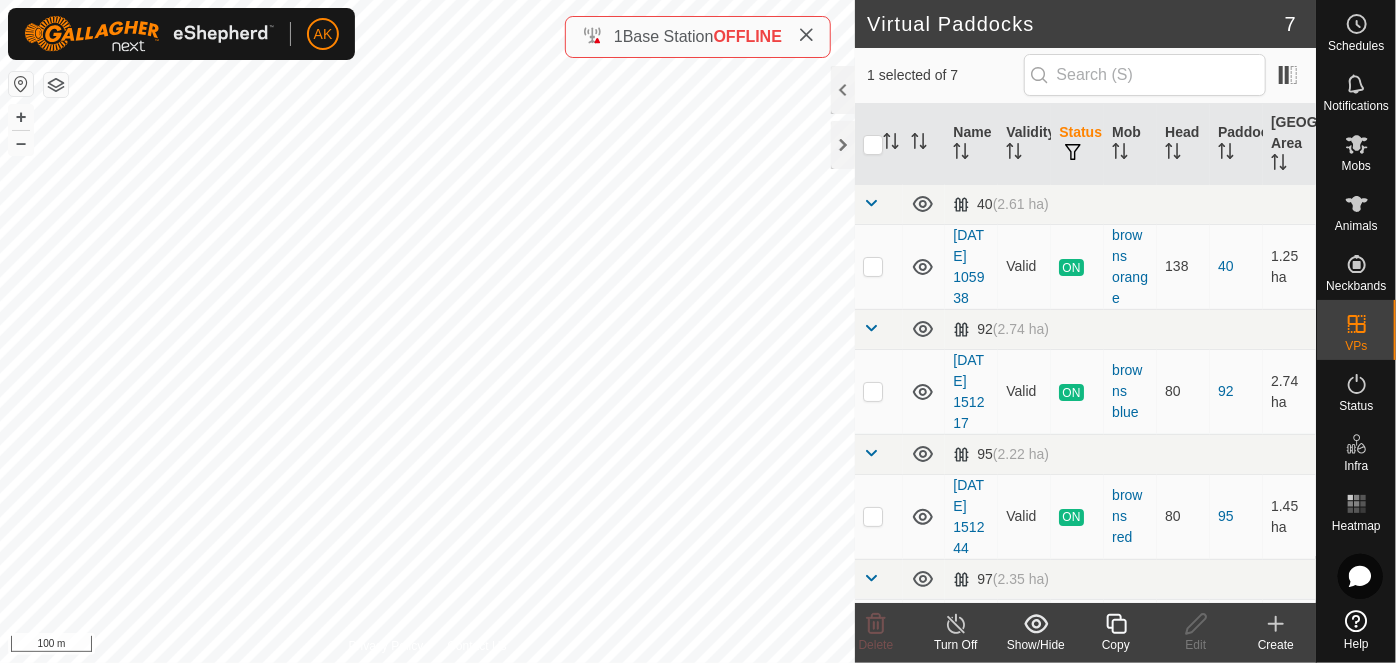 click on "Copy" 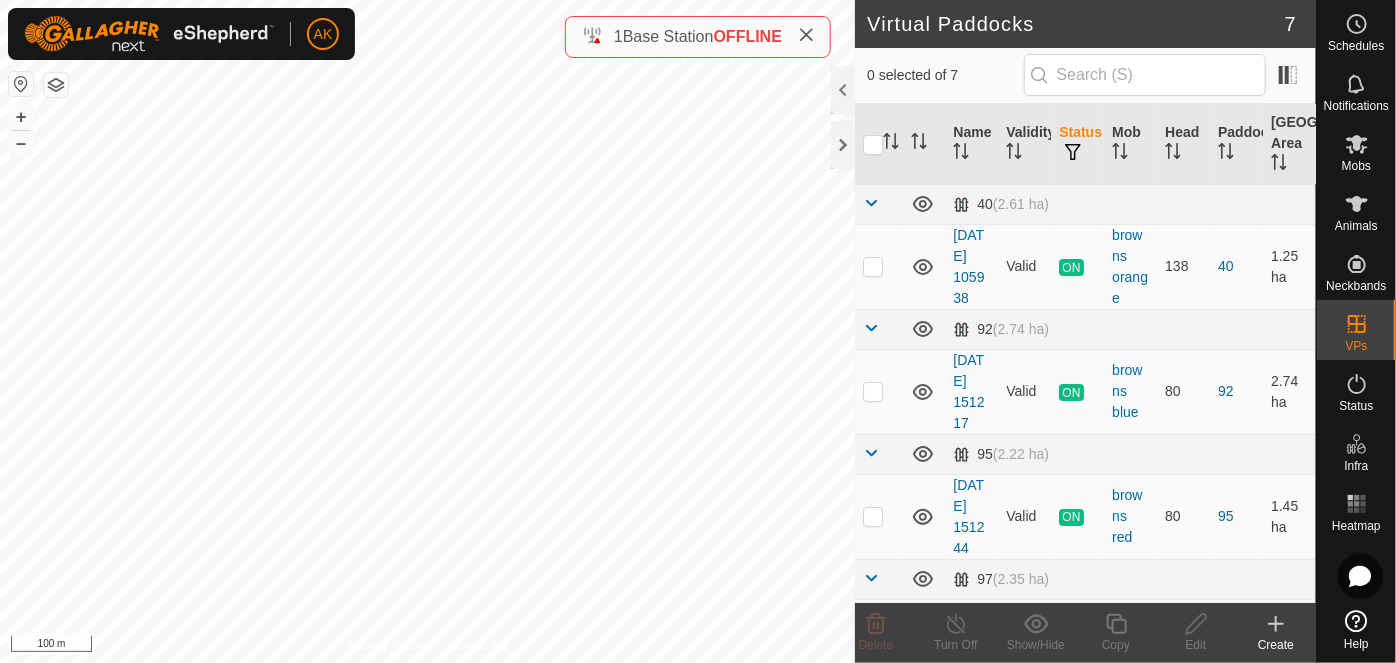 checkbox on "true" 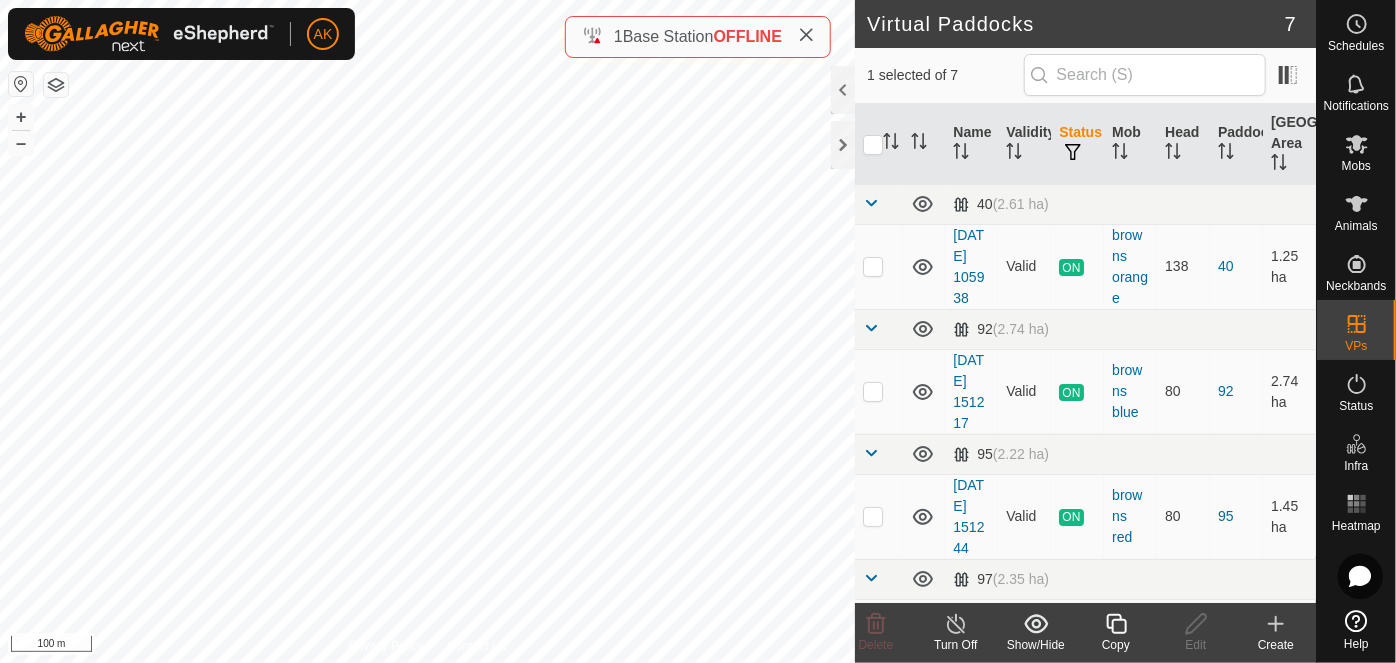 click 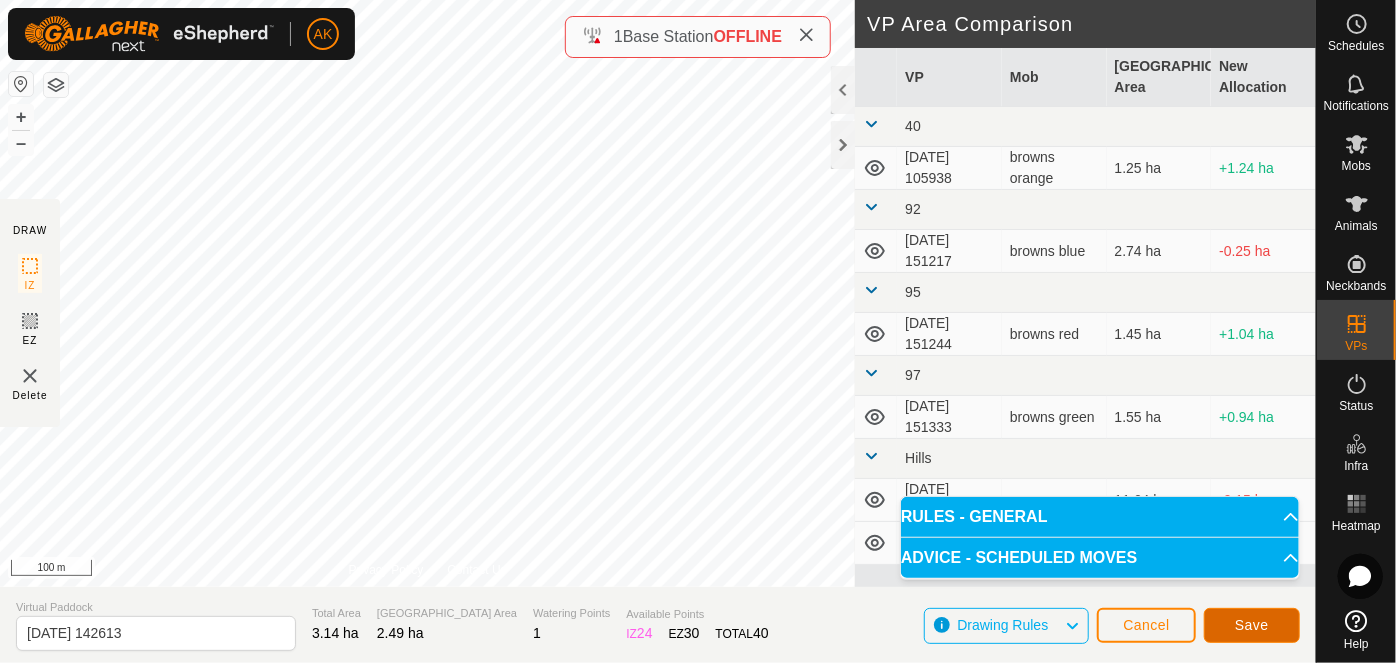 click on "Save" 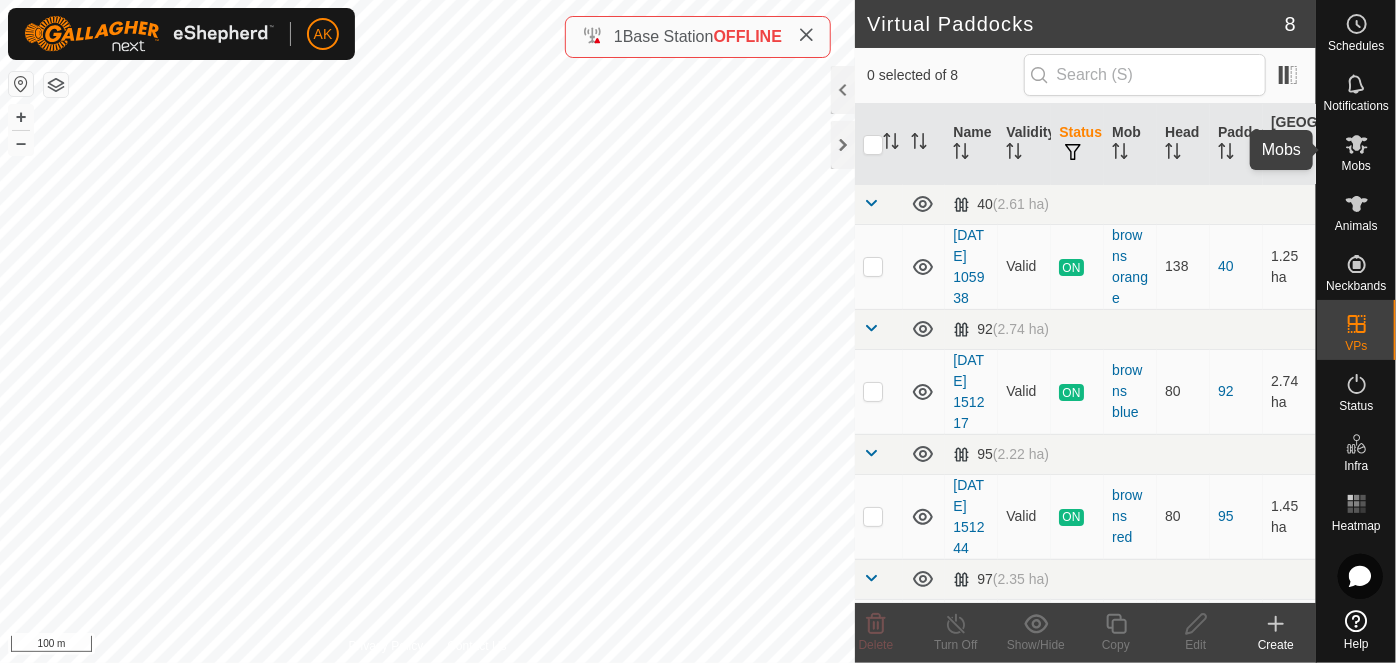 click 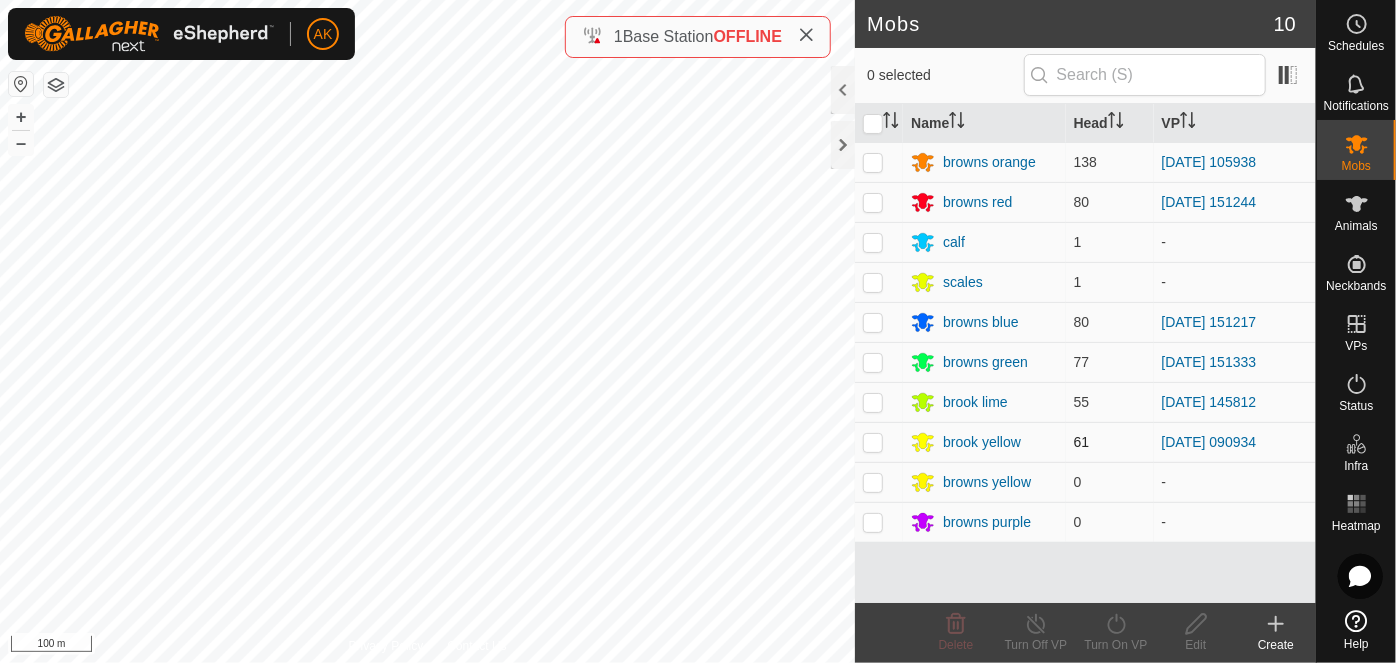 click at bounding box center (873, 442) 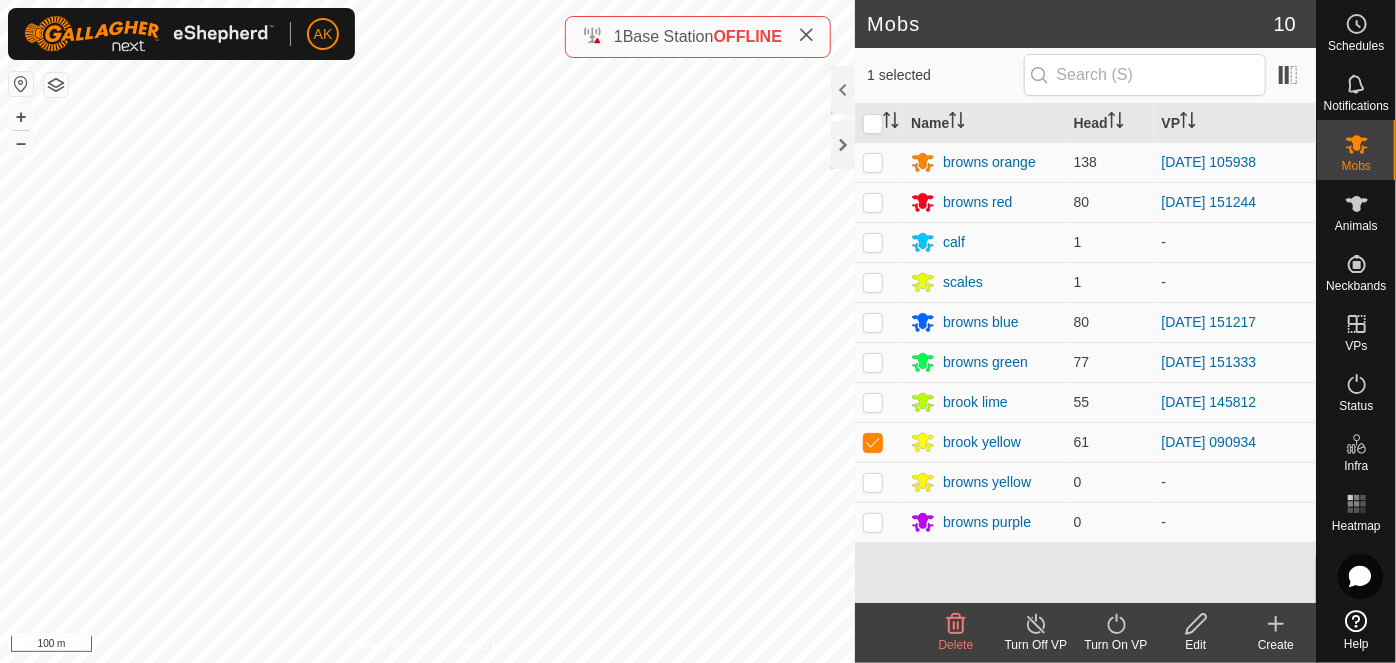 click 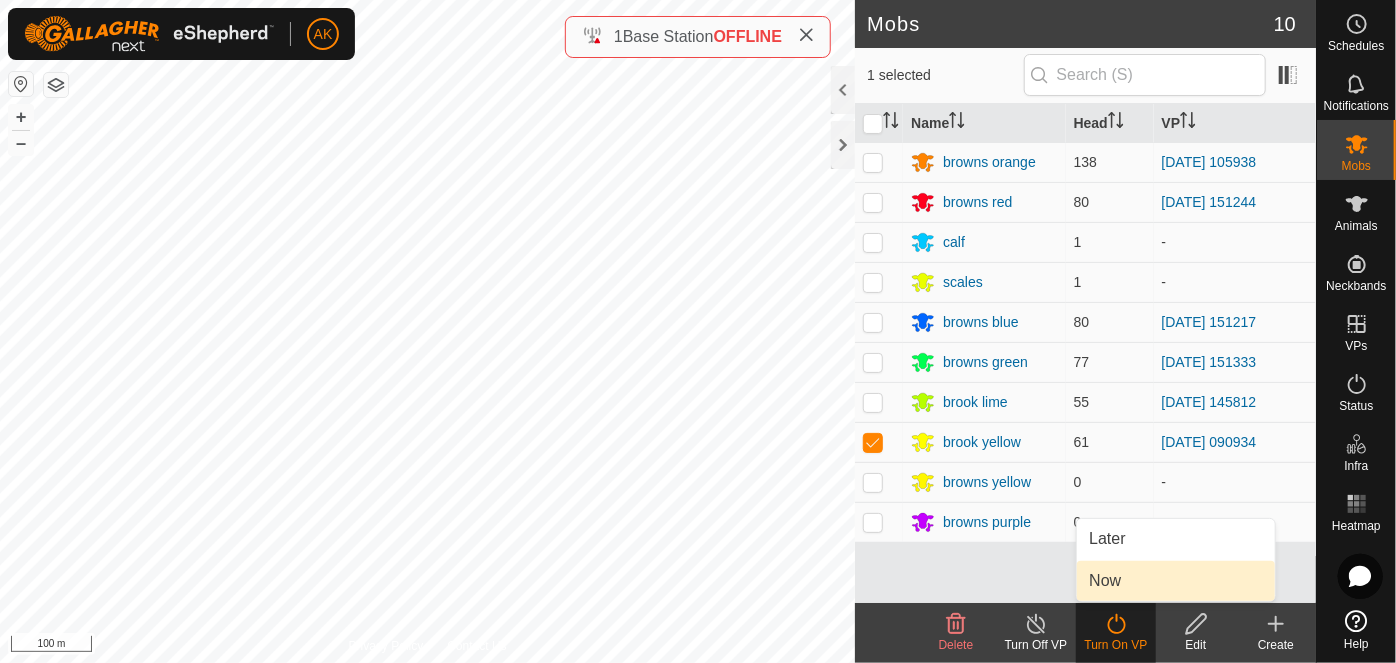 click on "Now" at bounding box center [1176, 581] 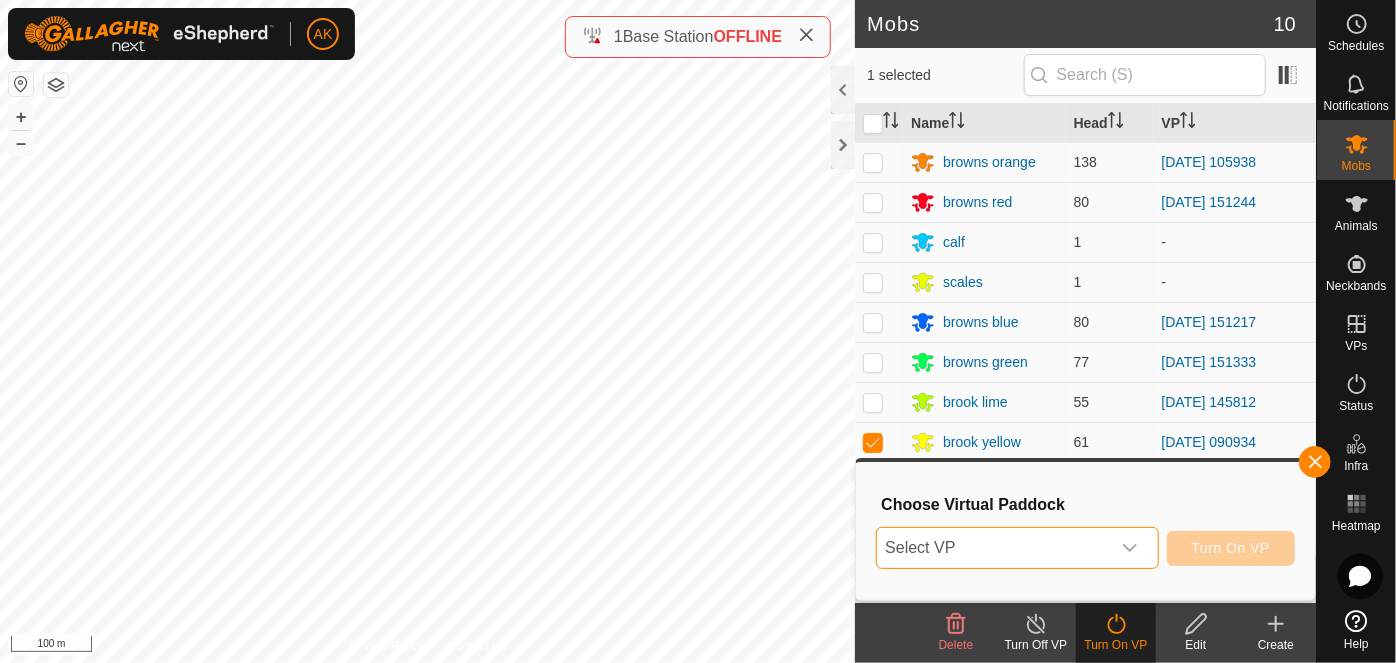 click on "Select VP" at bounding box center [993, 548] 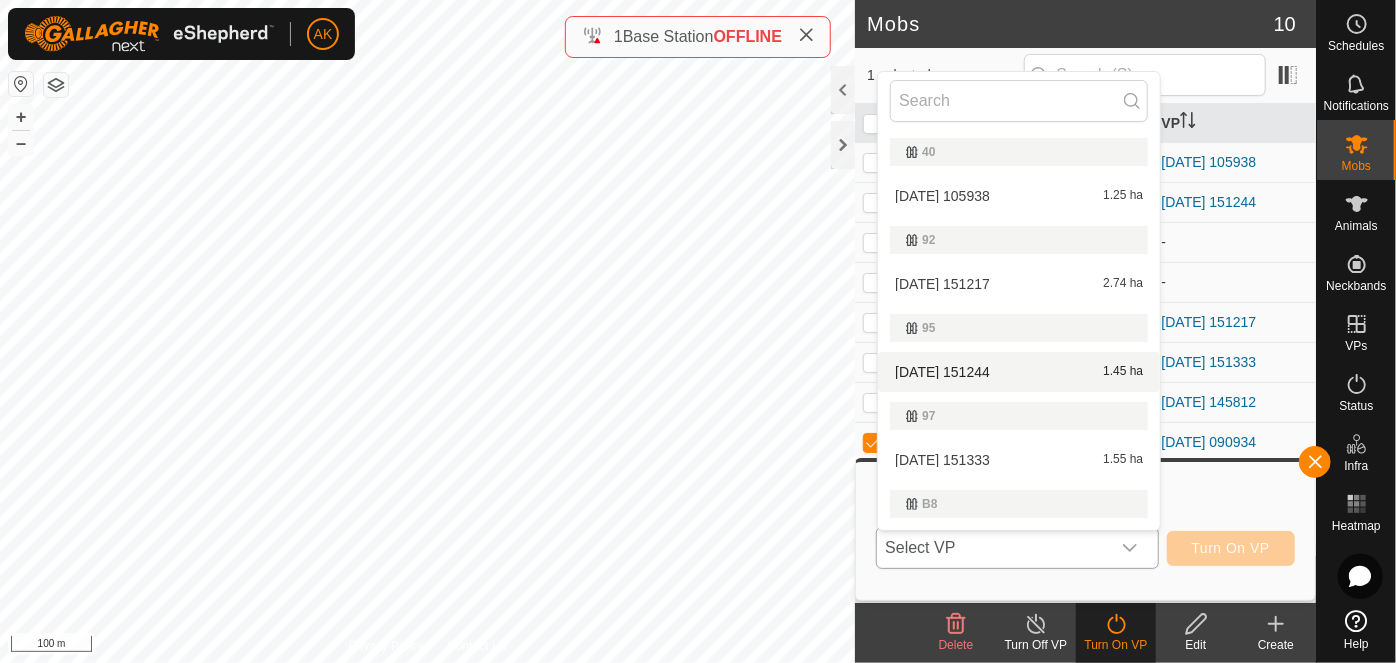 scroll, scrollTop: 256, scrollLeft: 0, axis: vertical 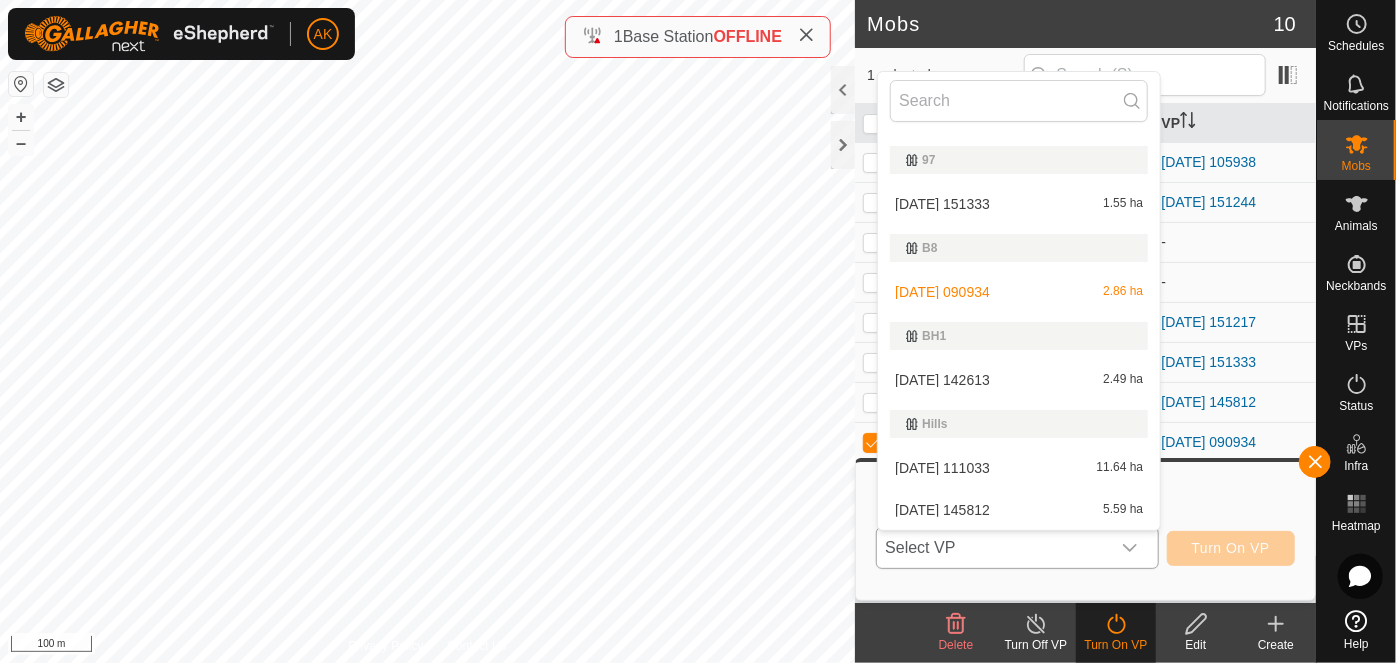 click on "2025-07-13 142613  2.49 ha" at bounding box center (1019, 380) 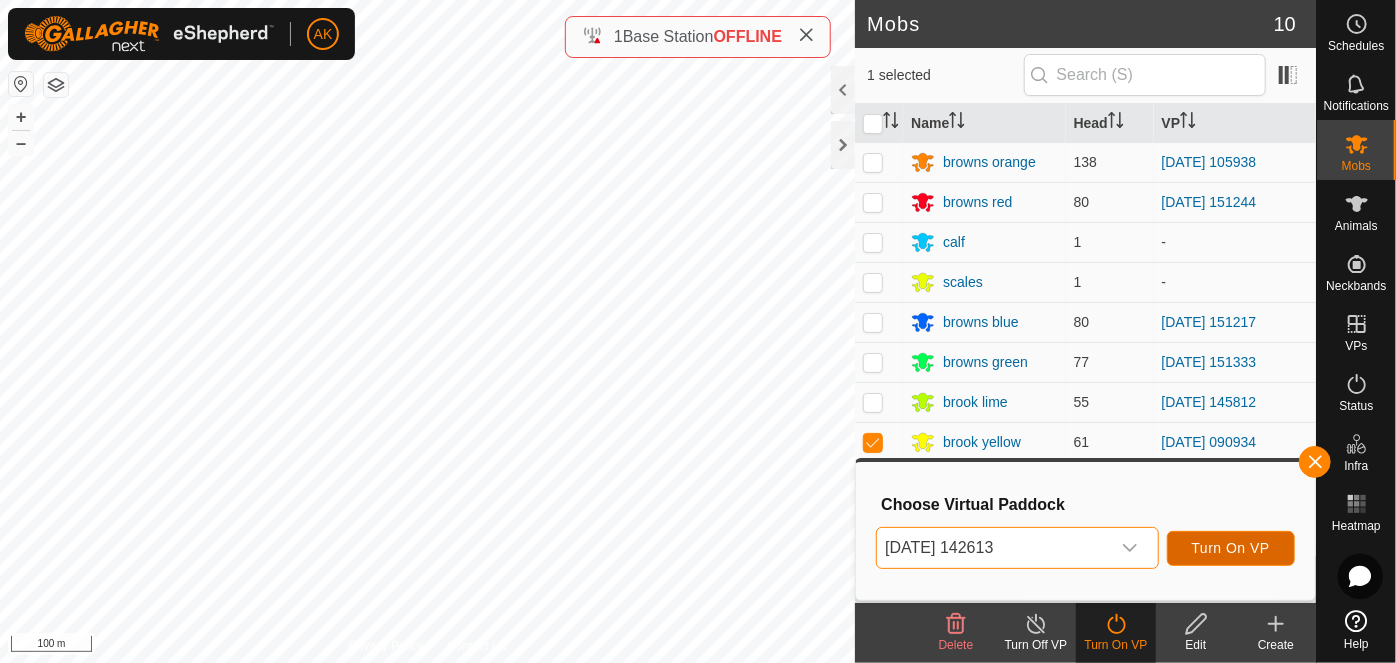 click on "Turn On VP" at bounding box center [1231, 548] 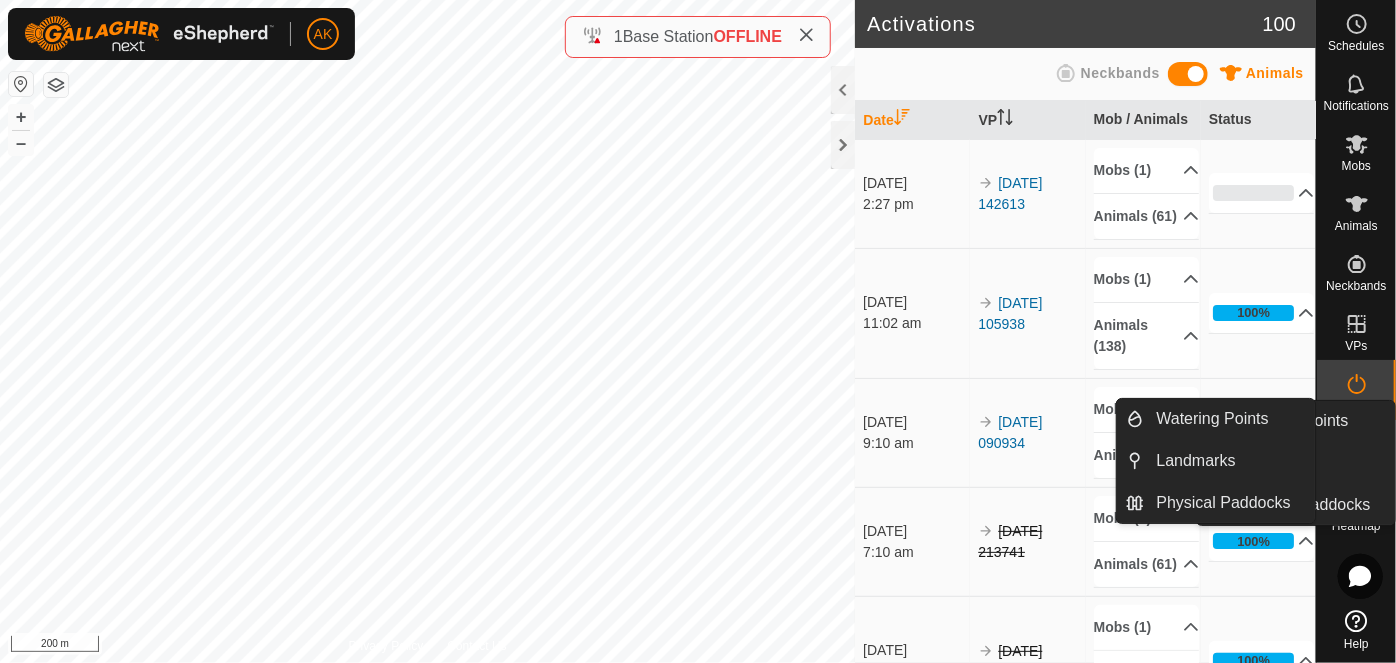 click on "Landmarks" at bounding box center [1309, 463] 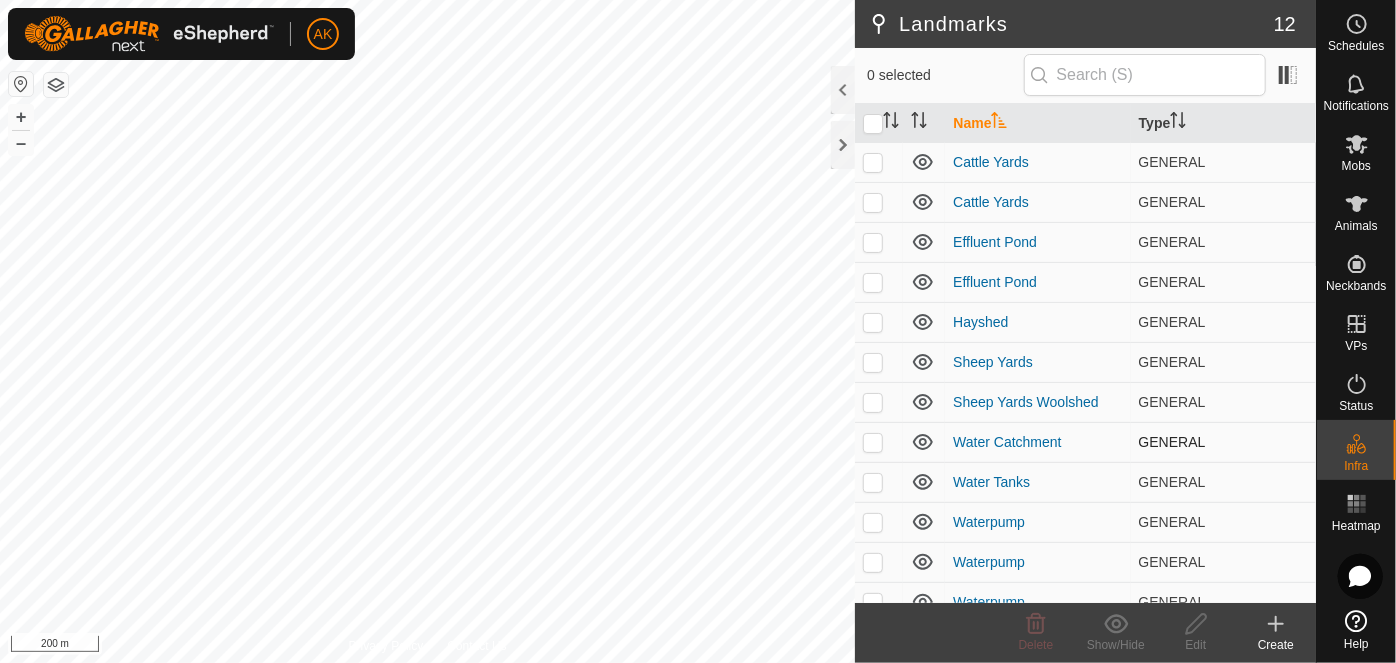 scroll, scrollTop: 0, scrollLeft: 0, axis: both 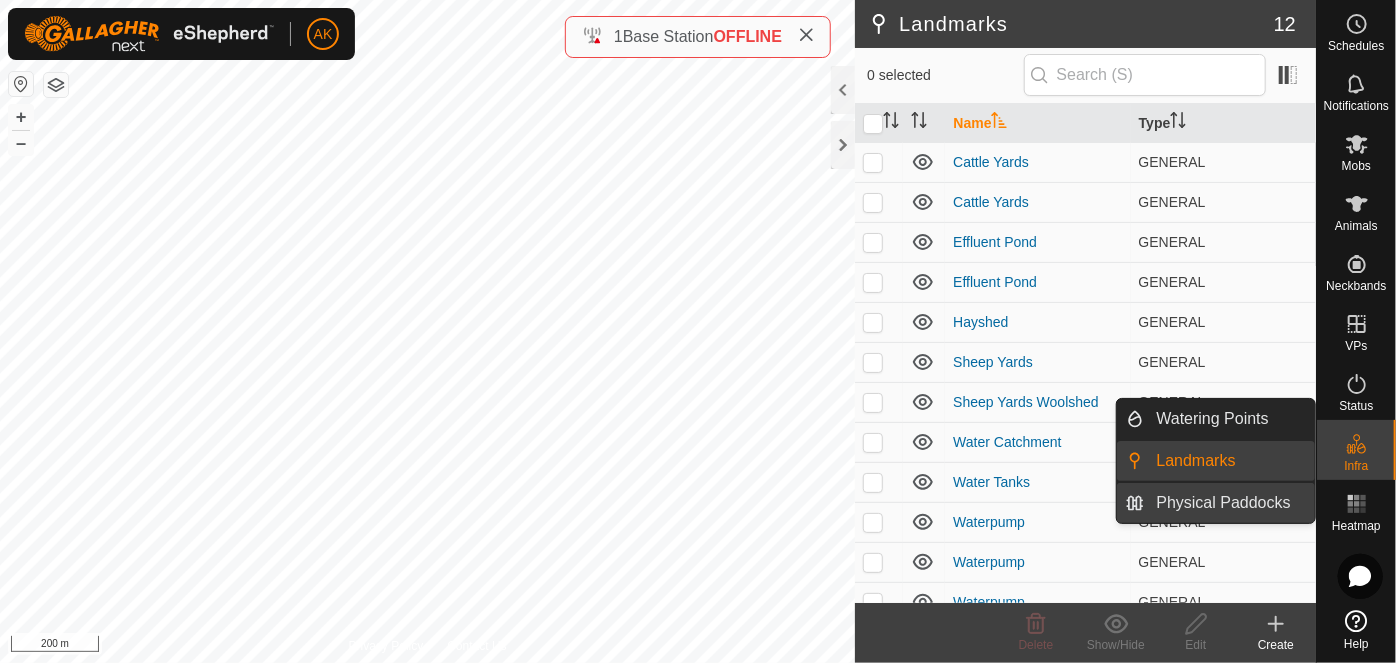 click on "Physical Paddocks" at bounding box center (1230, 503) 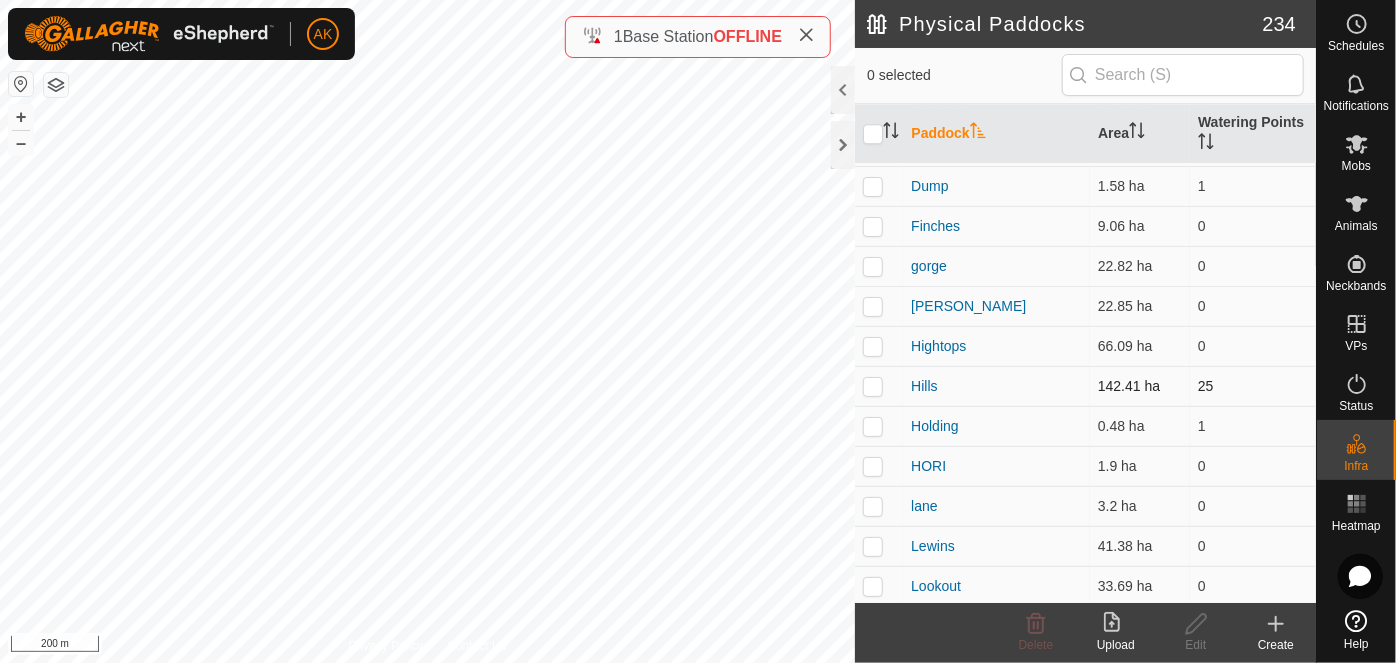 scroll, scrollTop: 6545, scrollLeft: 0, axis: vertical 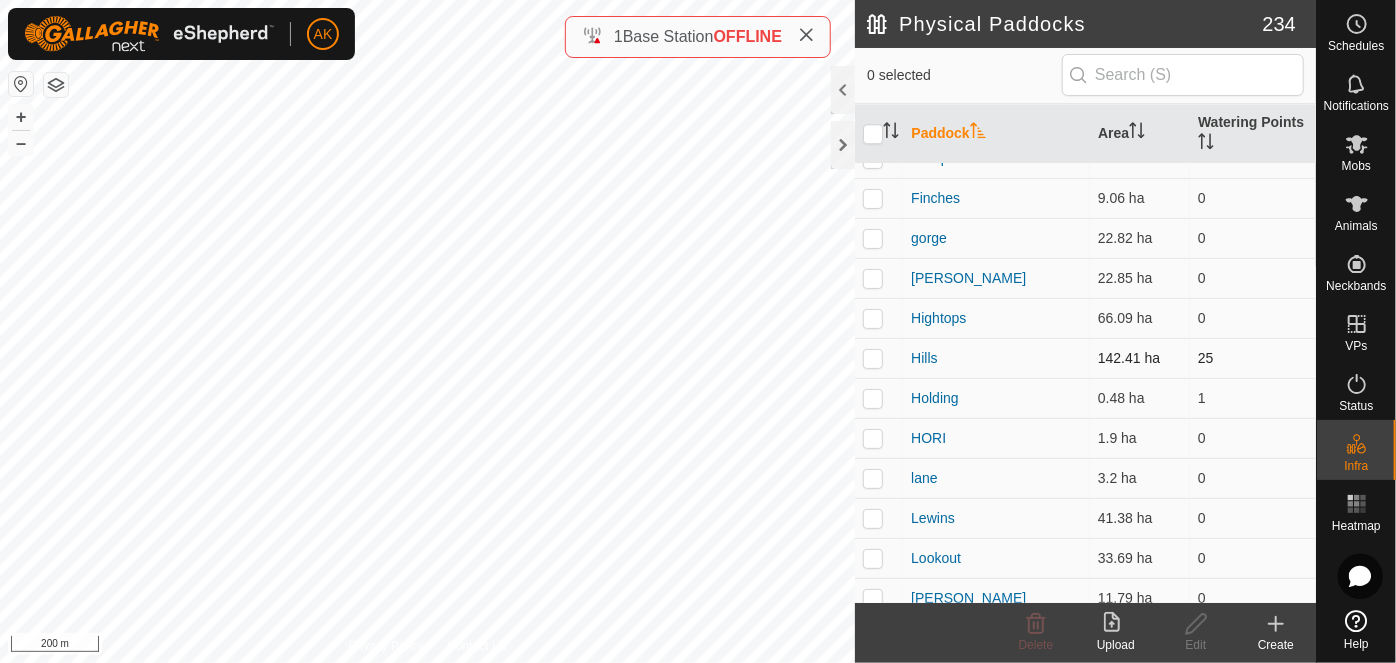 click at bounding box center (873, 358) 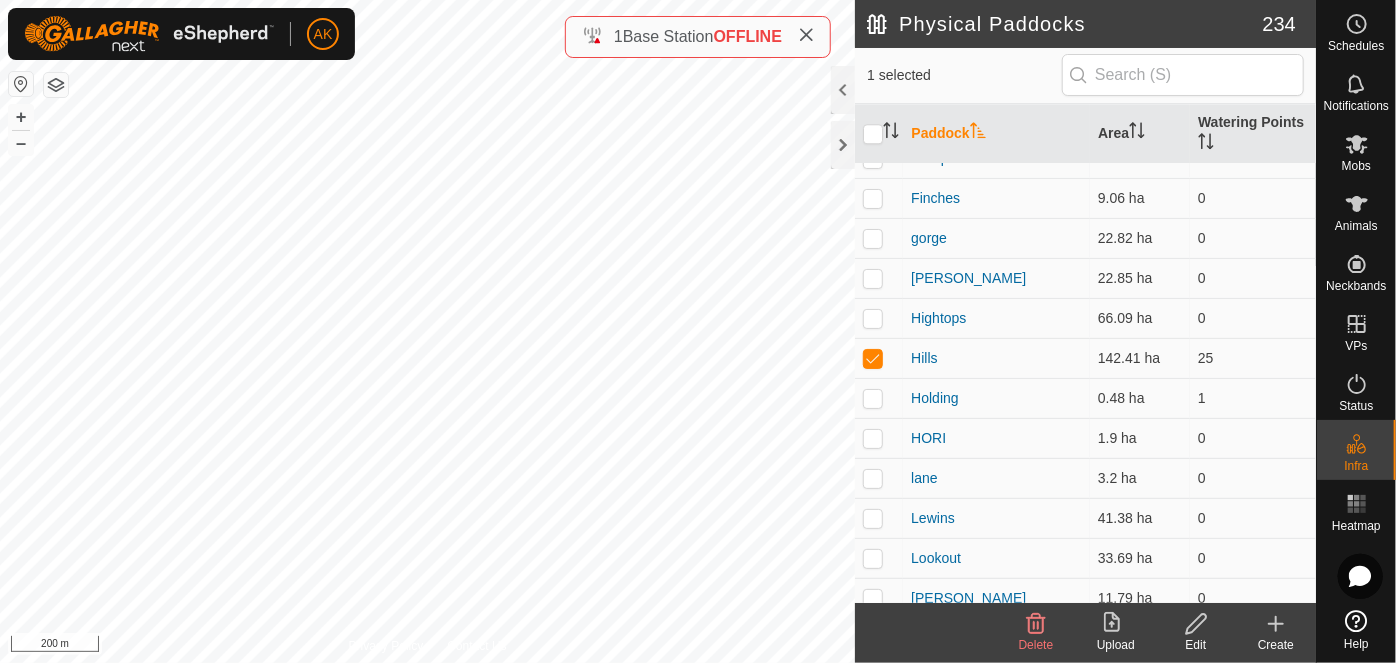 click 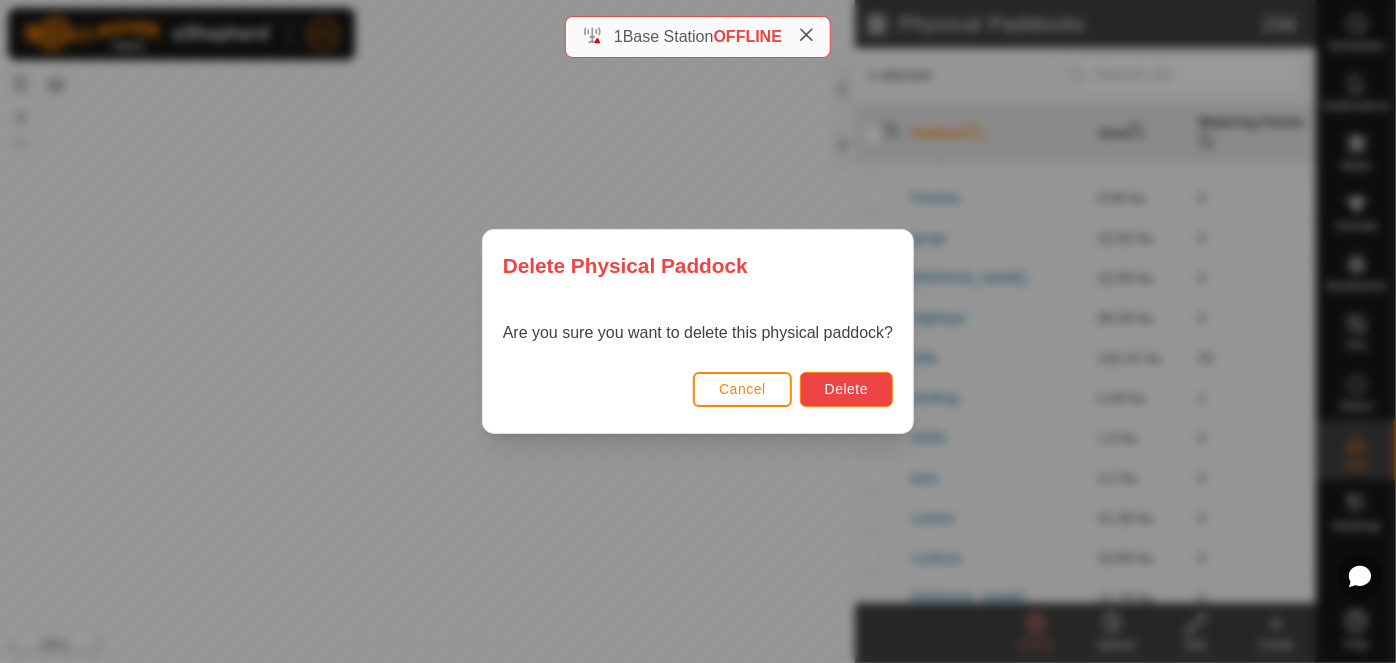 click on "Delete" at bounding box center (846, 389) 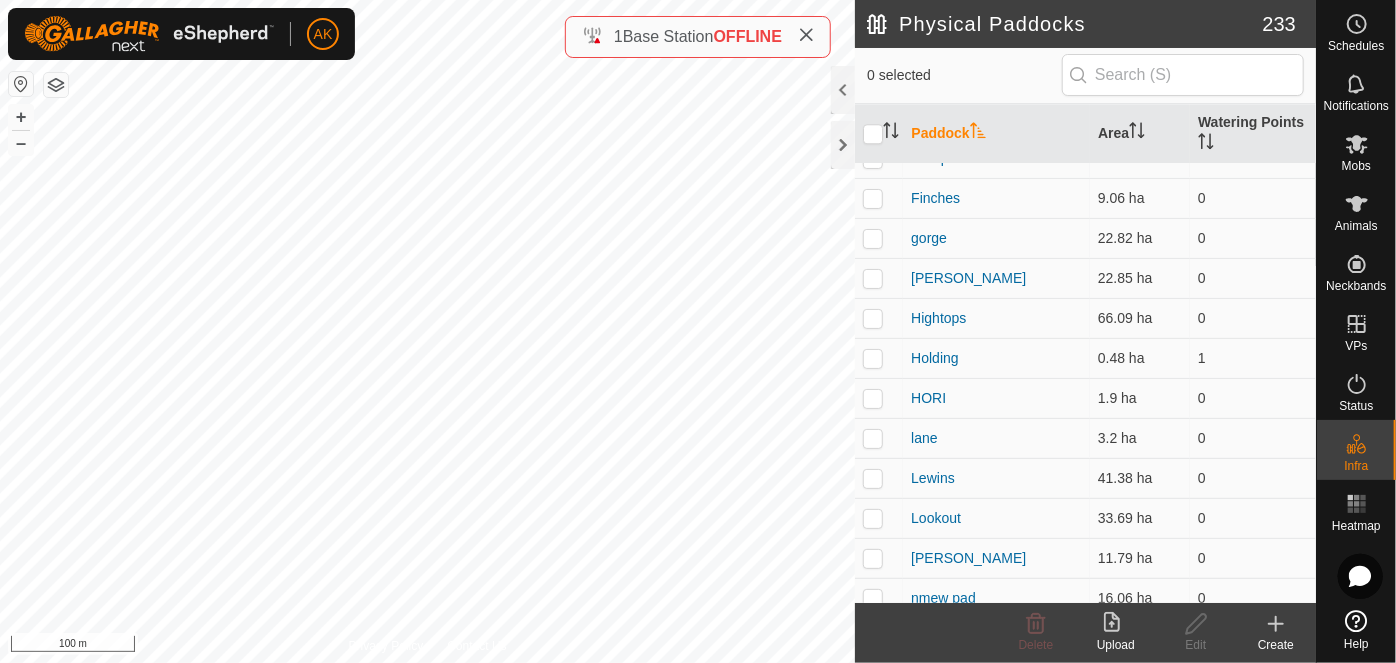 click 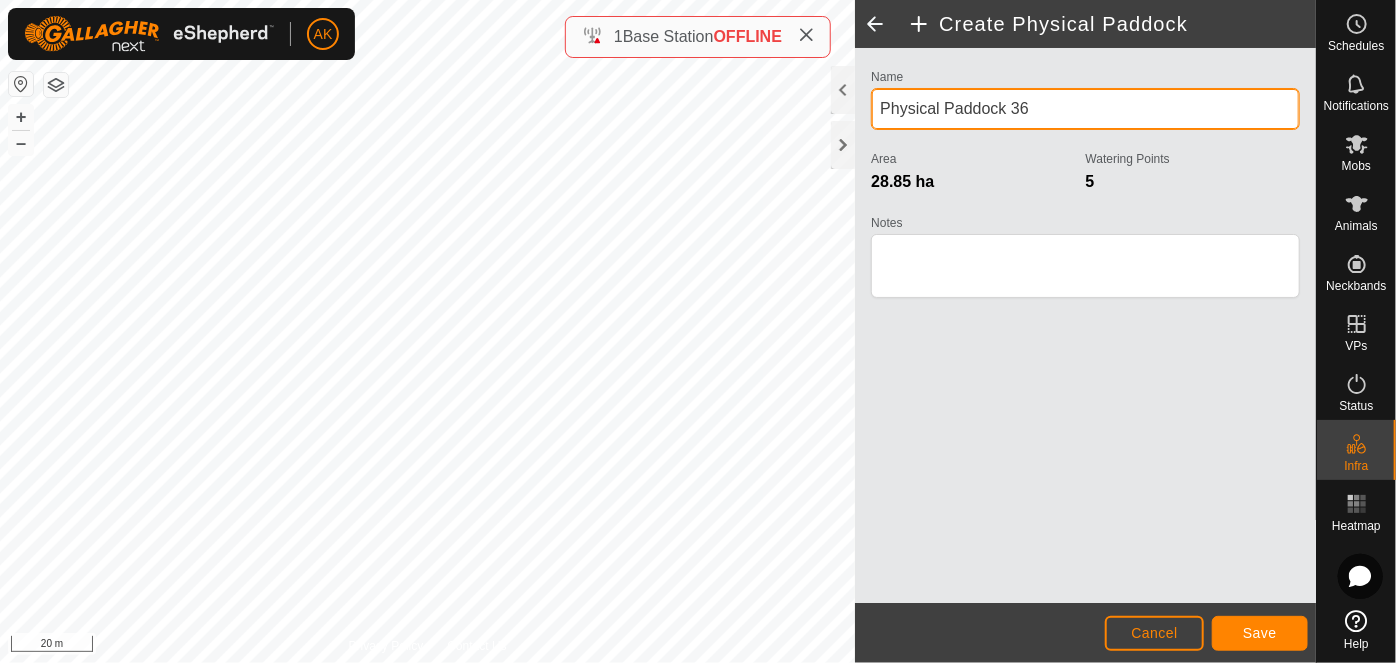 click on "Physical Paddock 36" at bounding box center [1085, 109] 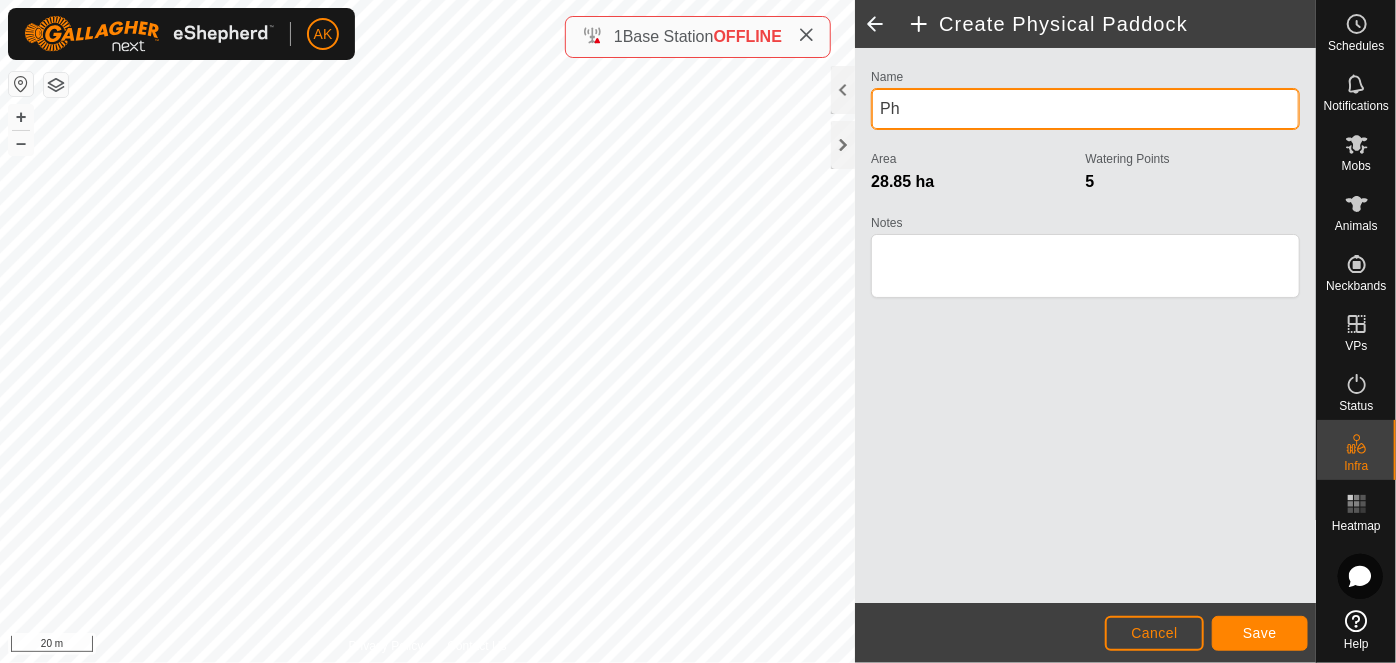 type on "P" 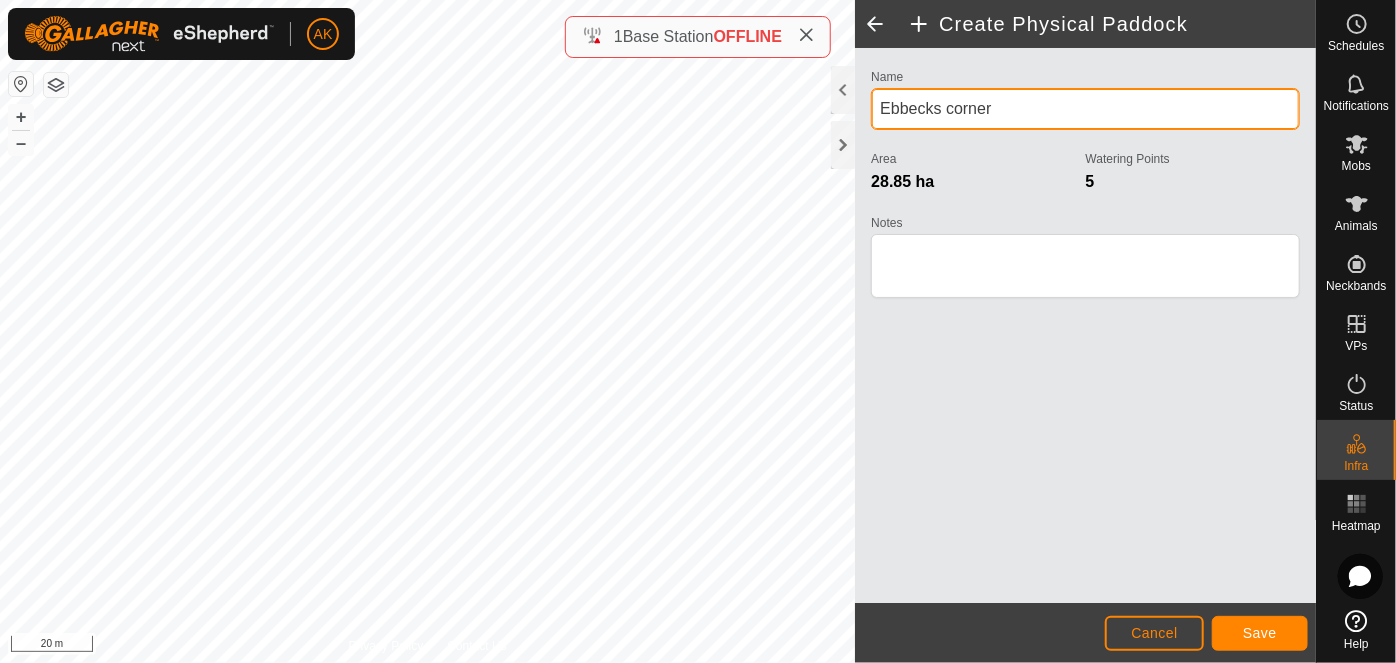 click on "Ebbecks corner" at bounding box center (1085, 109) 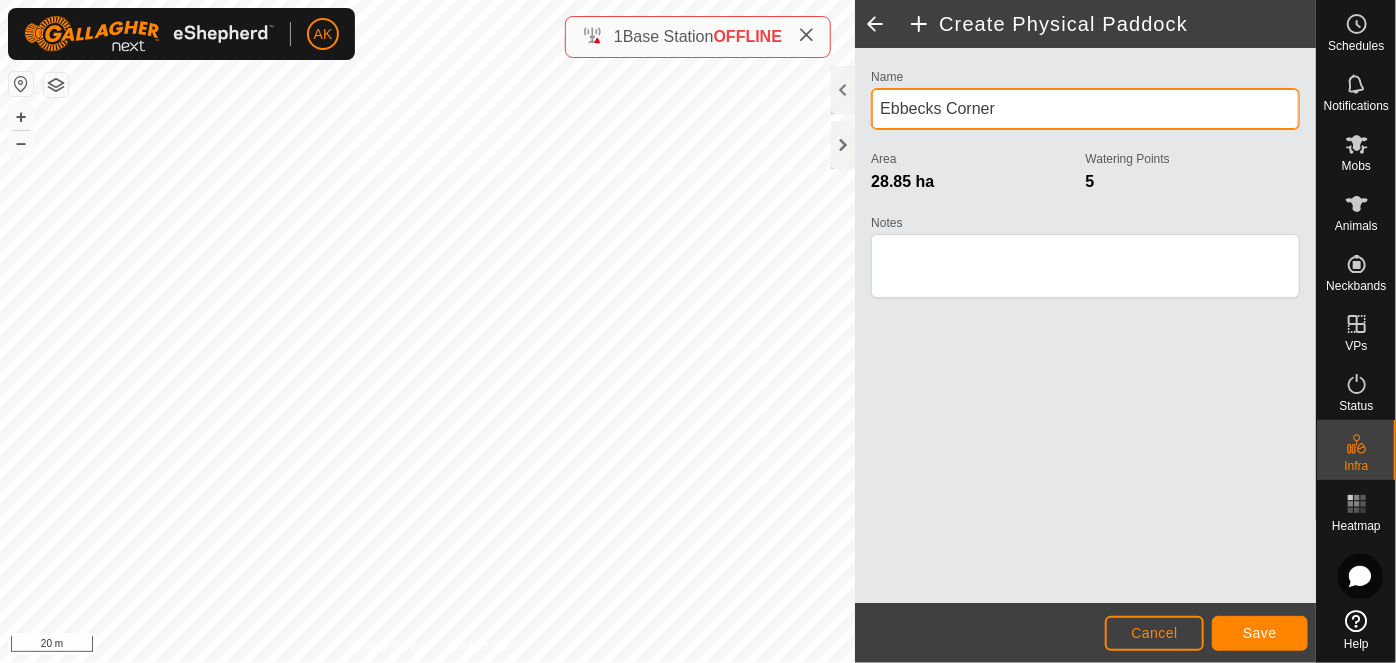type on "Ebbecks Corner" 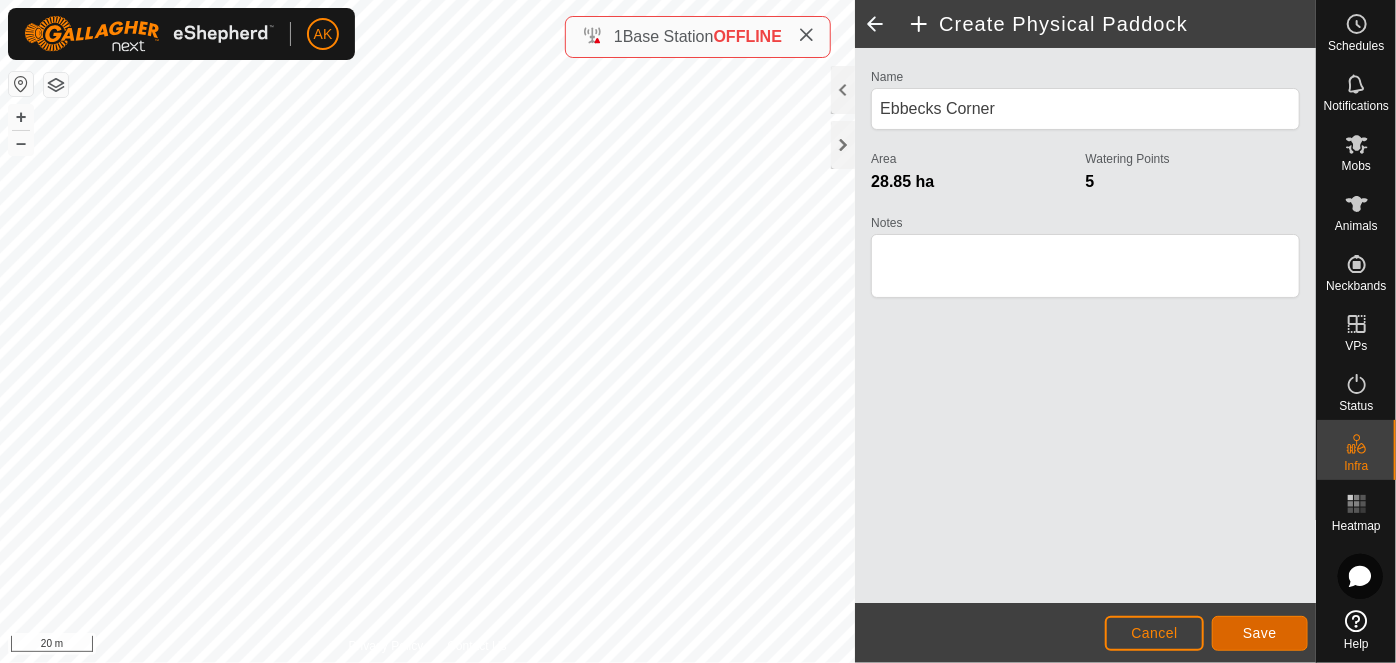 click on "Save" 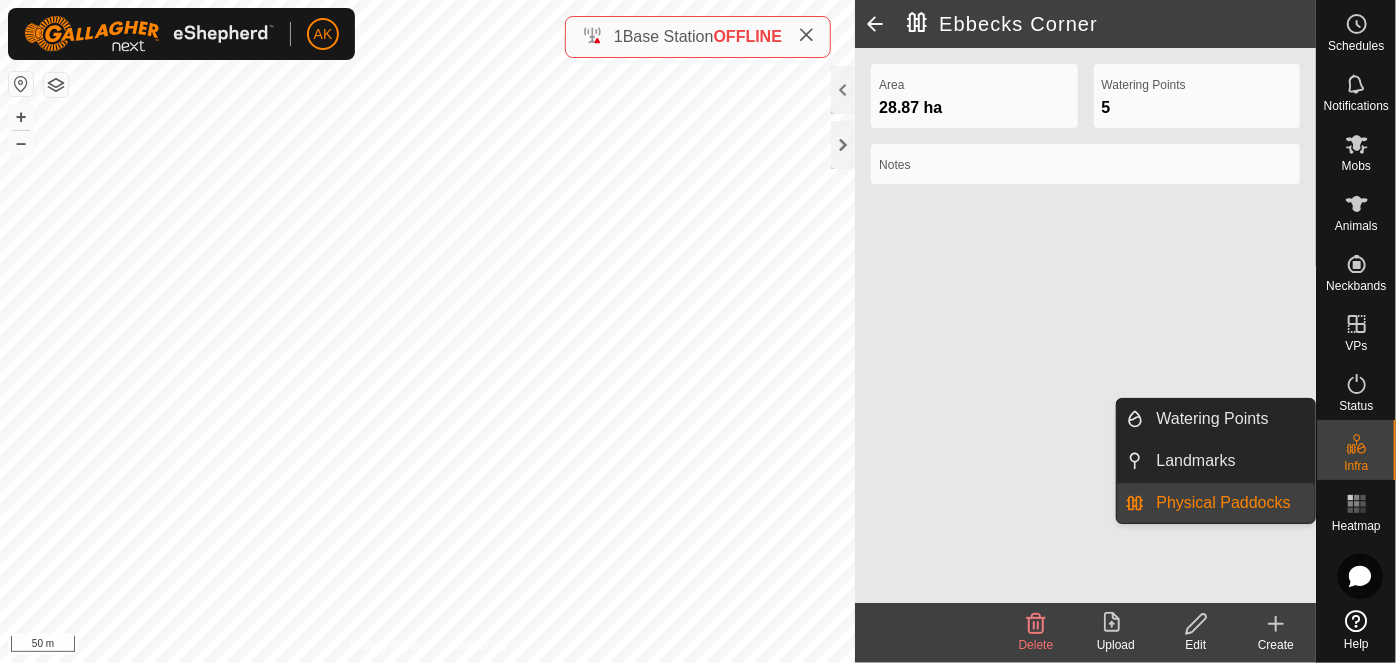 click 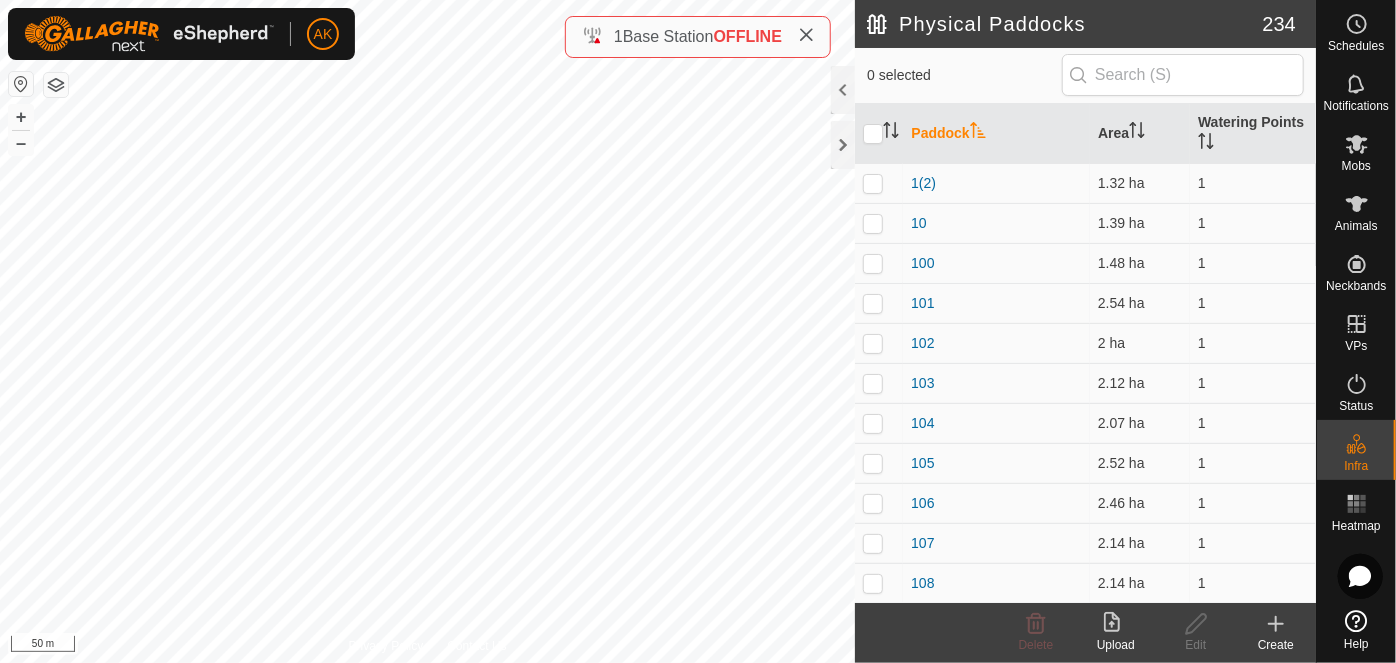 click 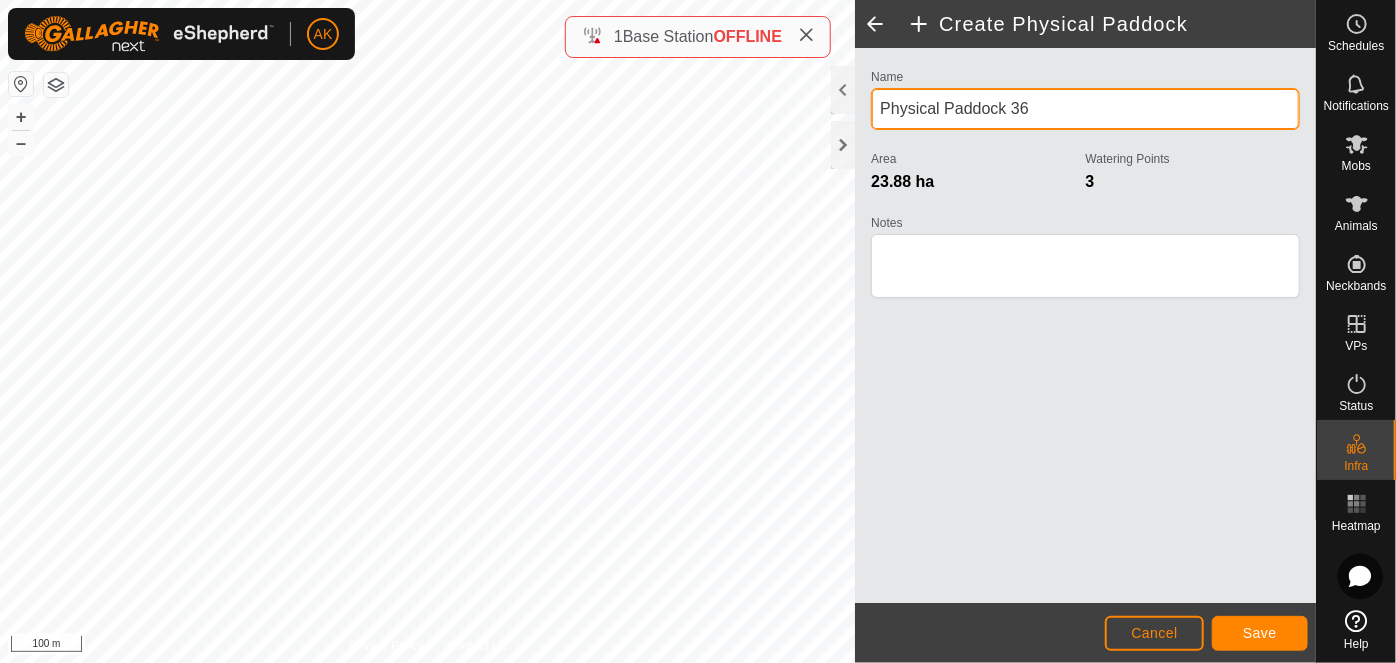 click on "Physical Paddock 36" at bounding box center [1085, 109] 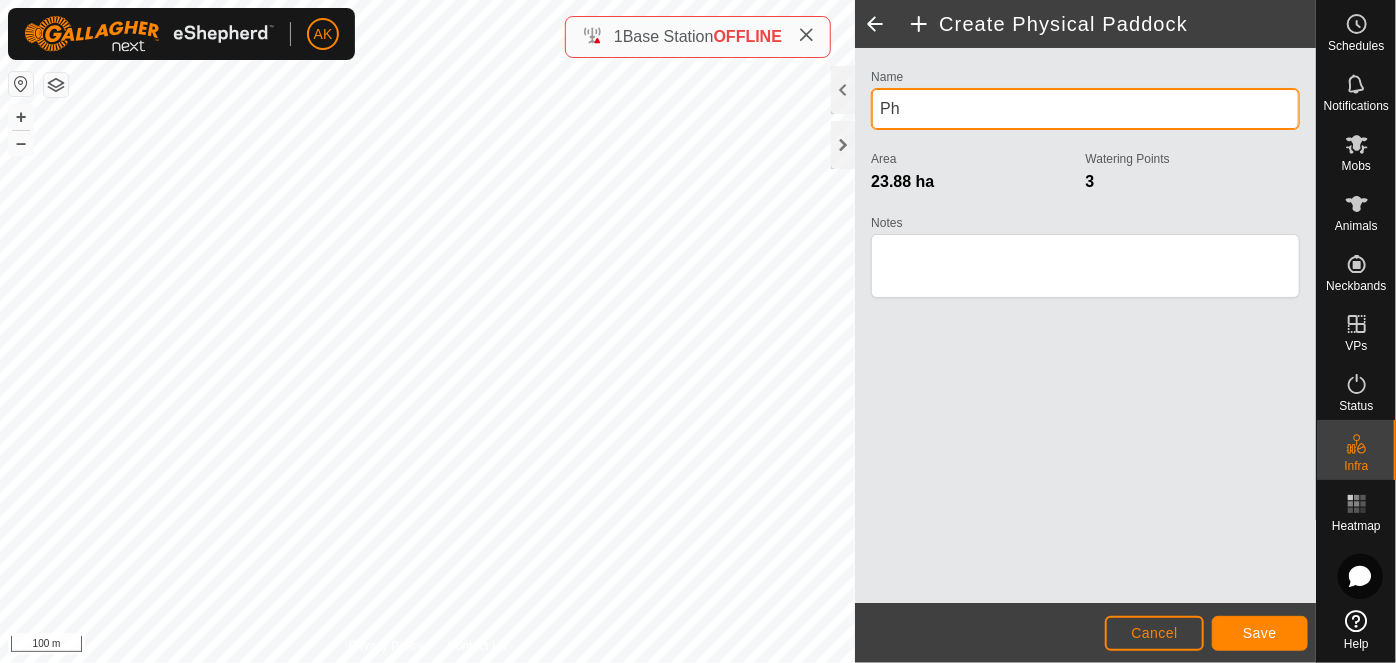 type on "P" 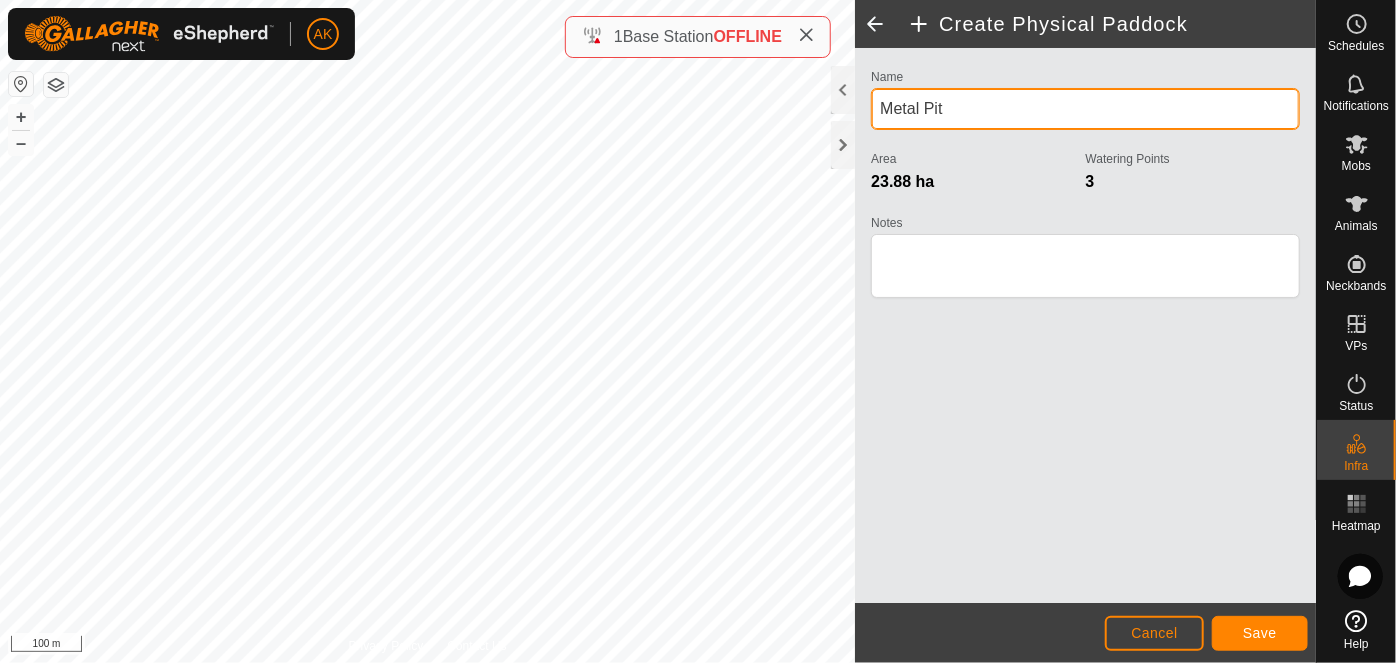 type on "Metal Pit" 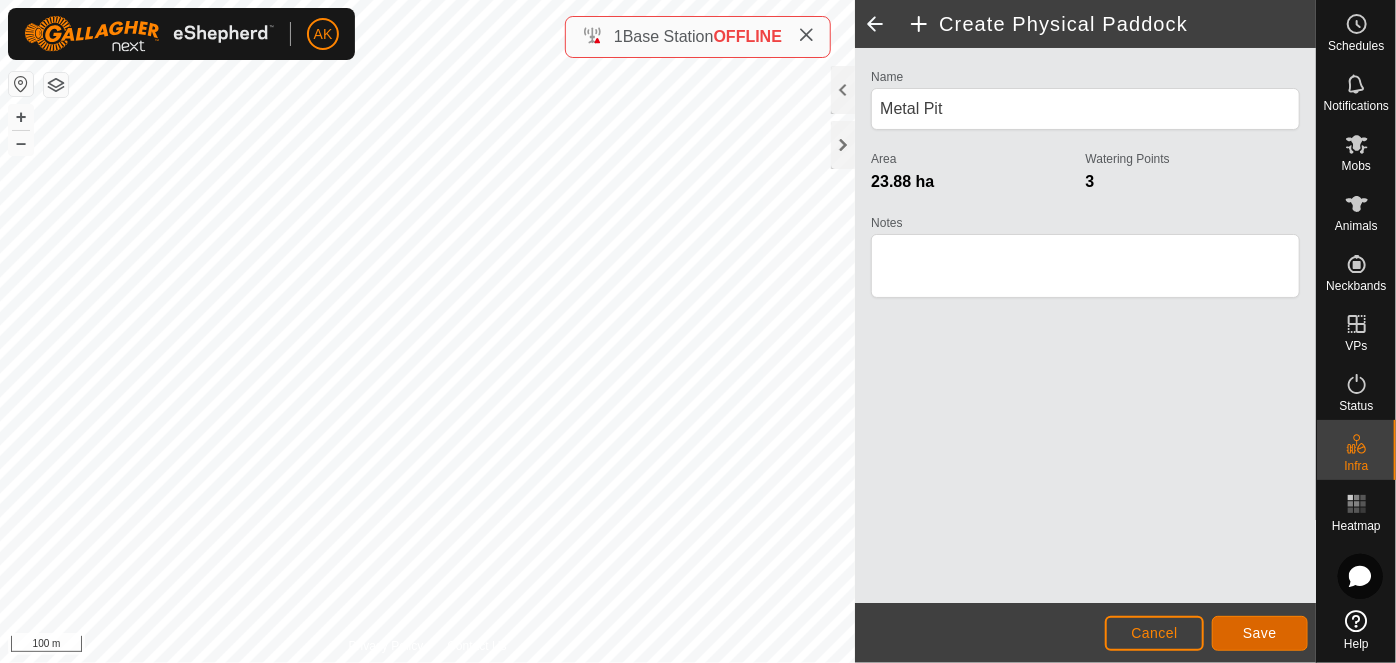 click on "Save" 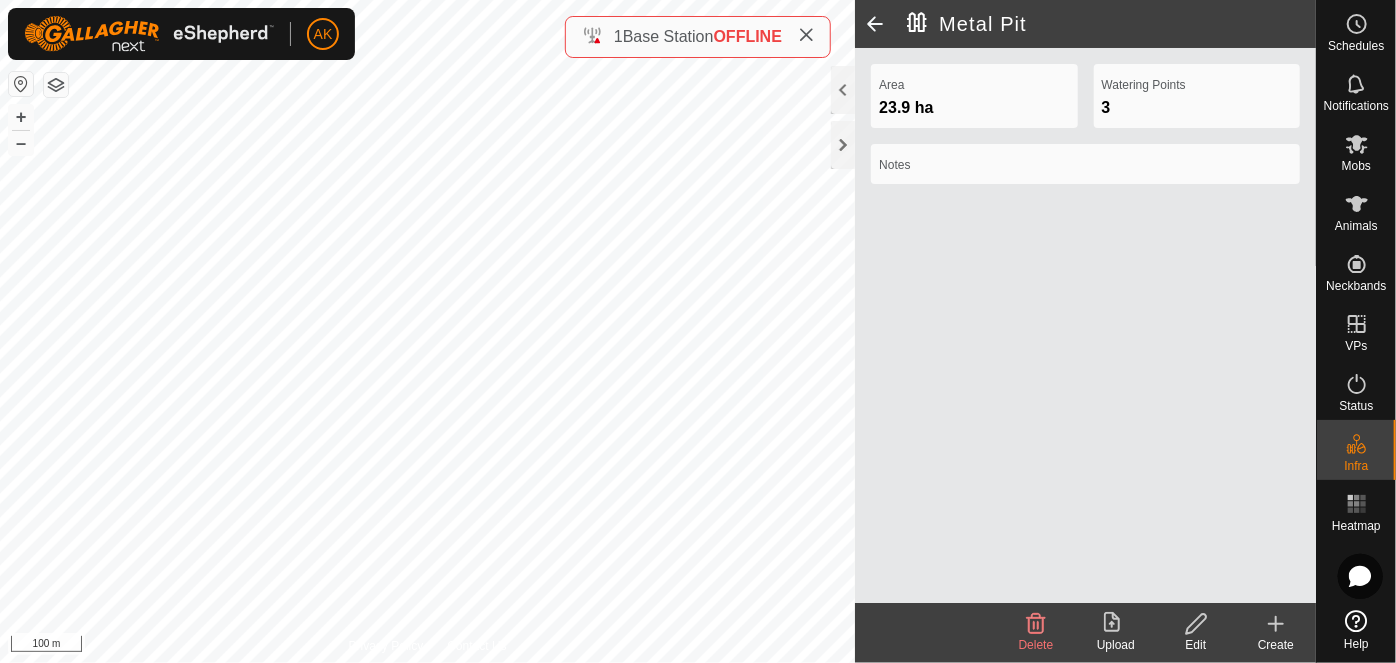 click 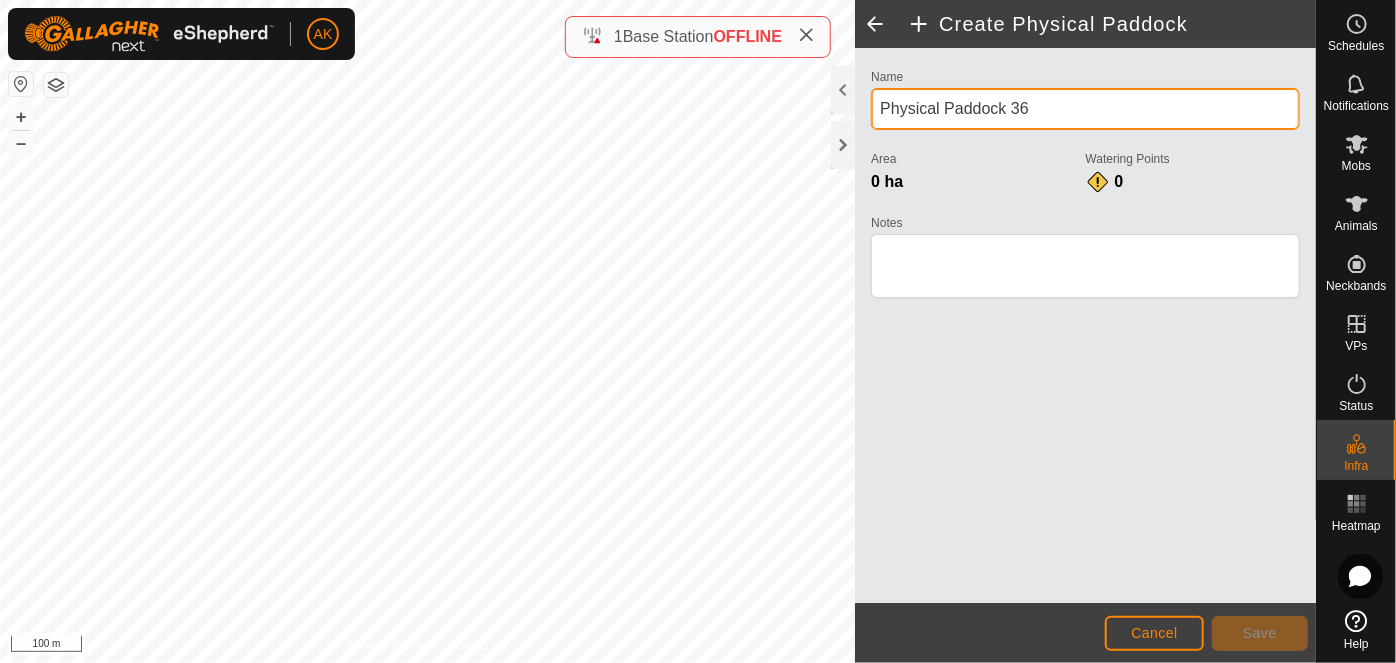 click on "Physical Paddock 36" at bounding box center (1085, 109) 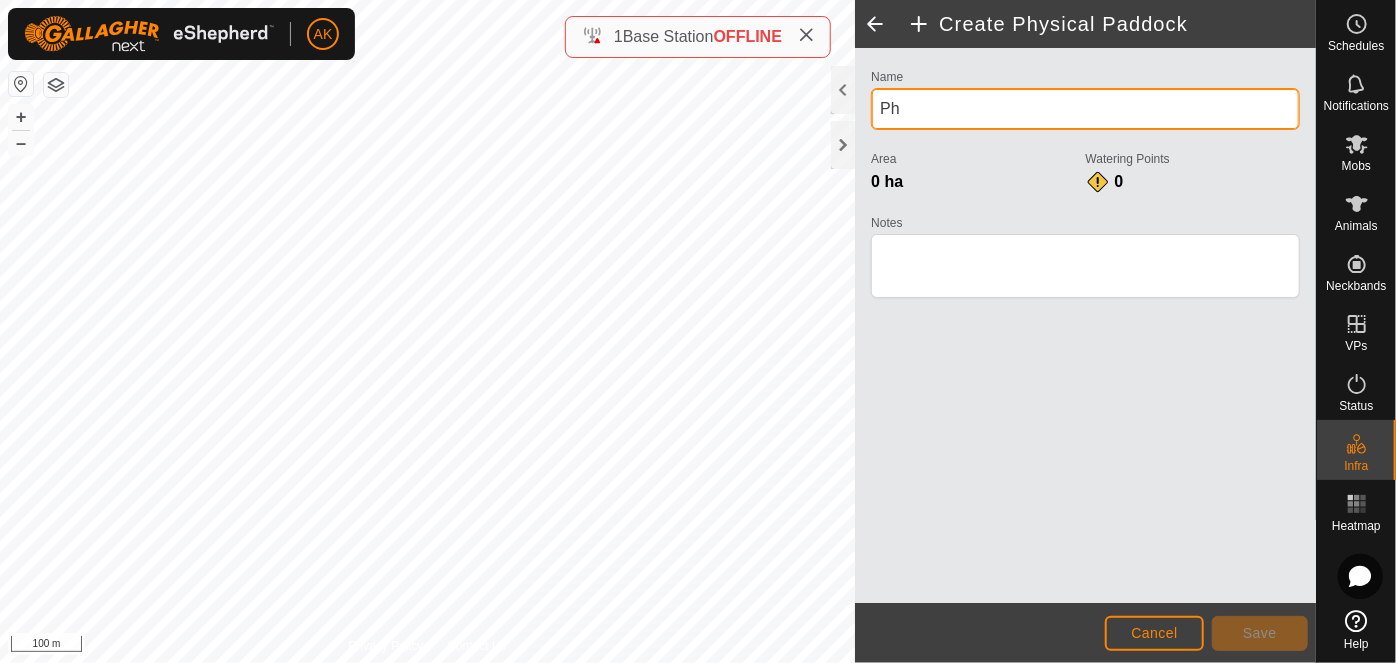 type on "P" 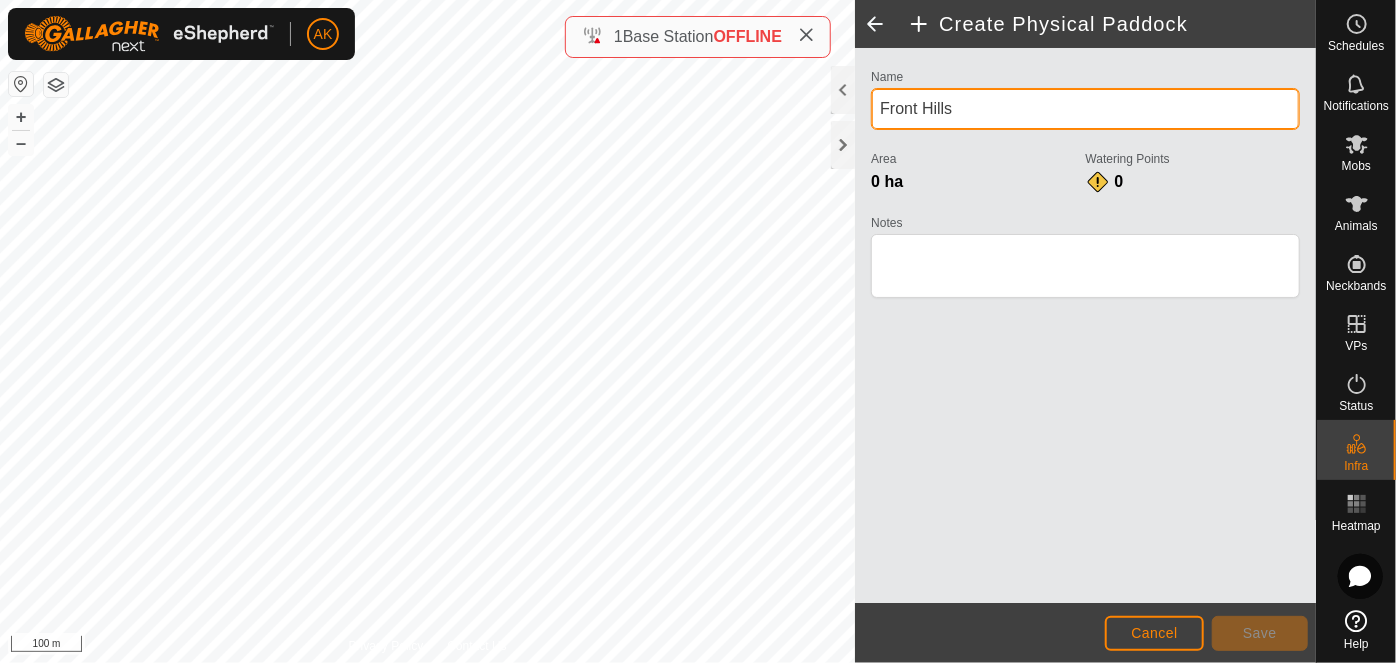 type on "Front Hills" 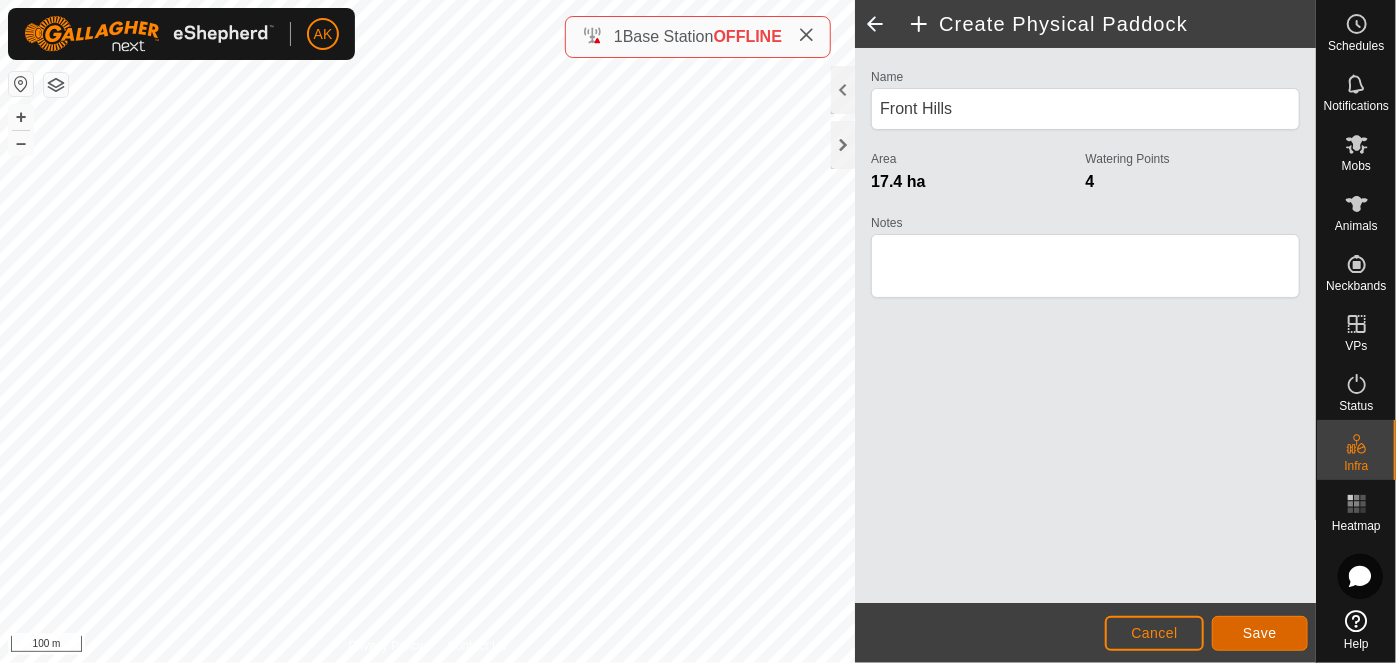 click on "Save" 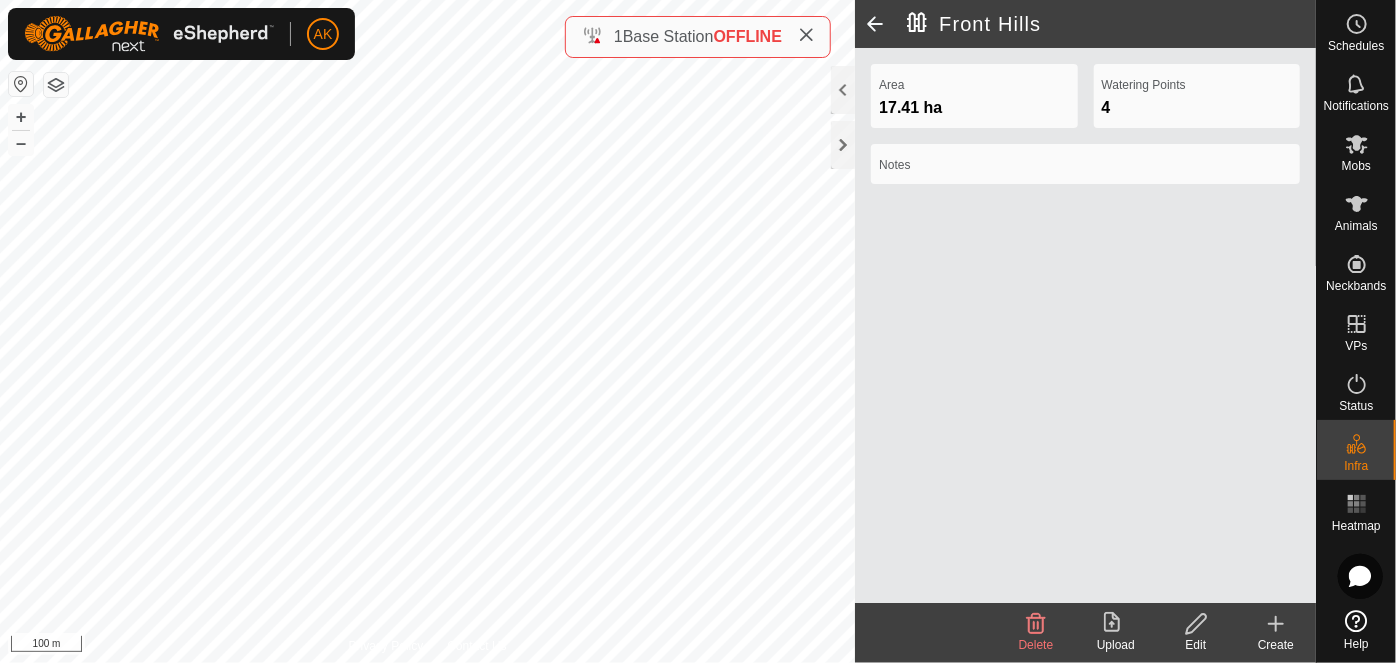 click 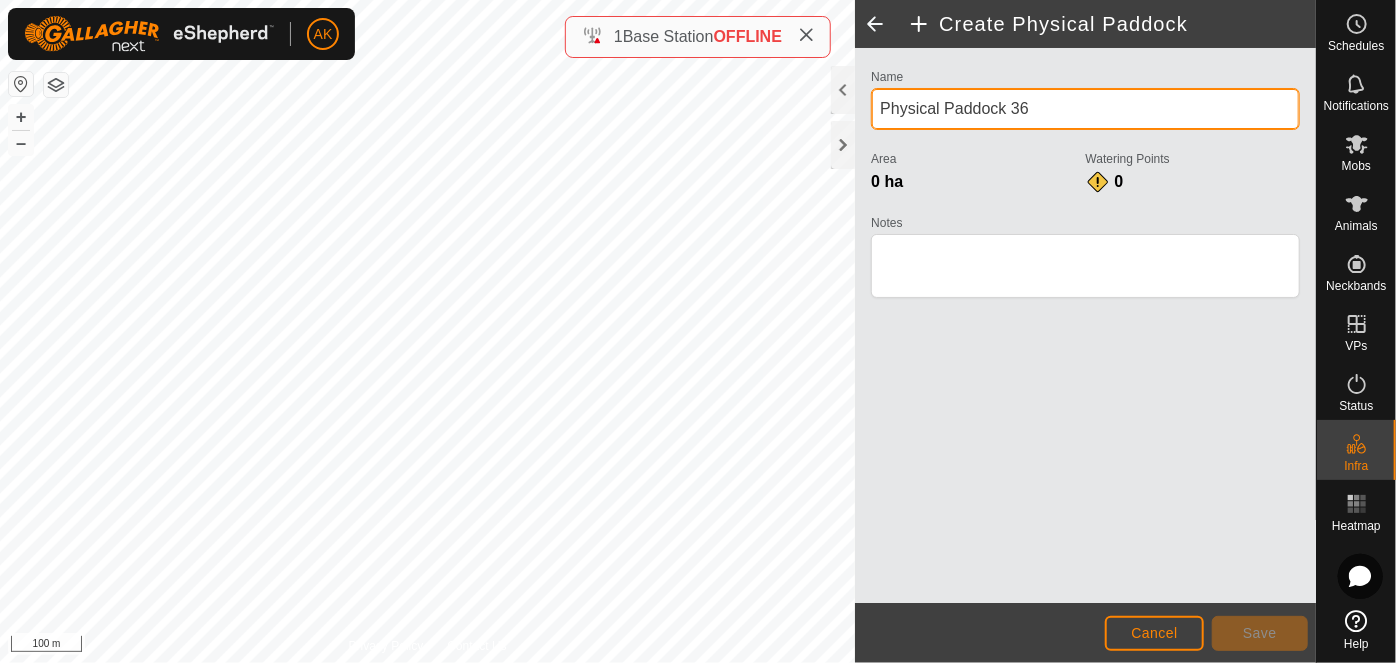 click on "Physical Paddock 36" at bounding box center (1085, 109) 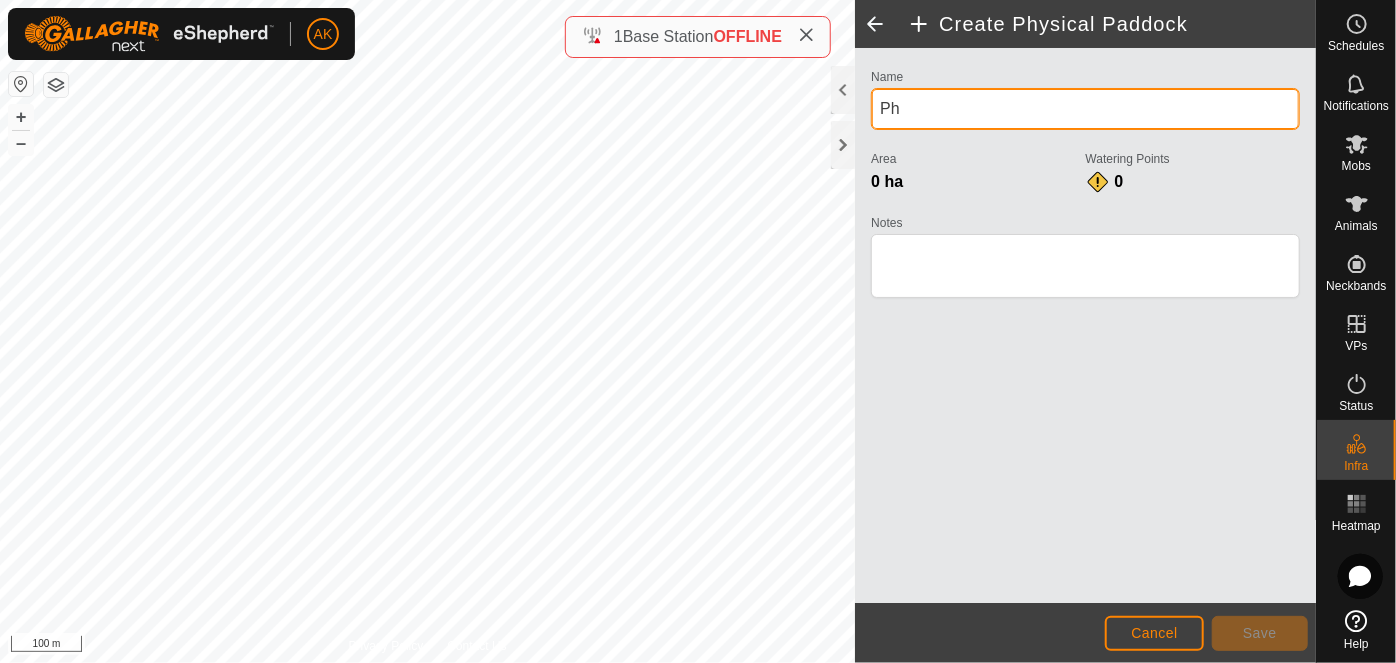 type on "P" 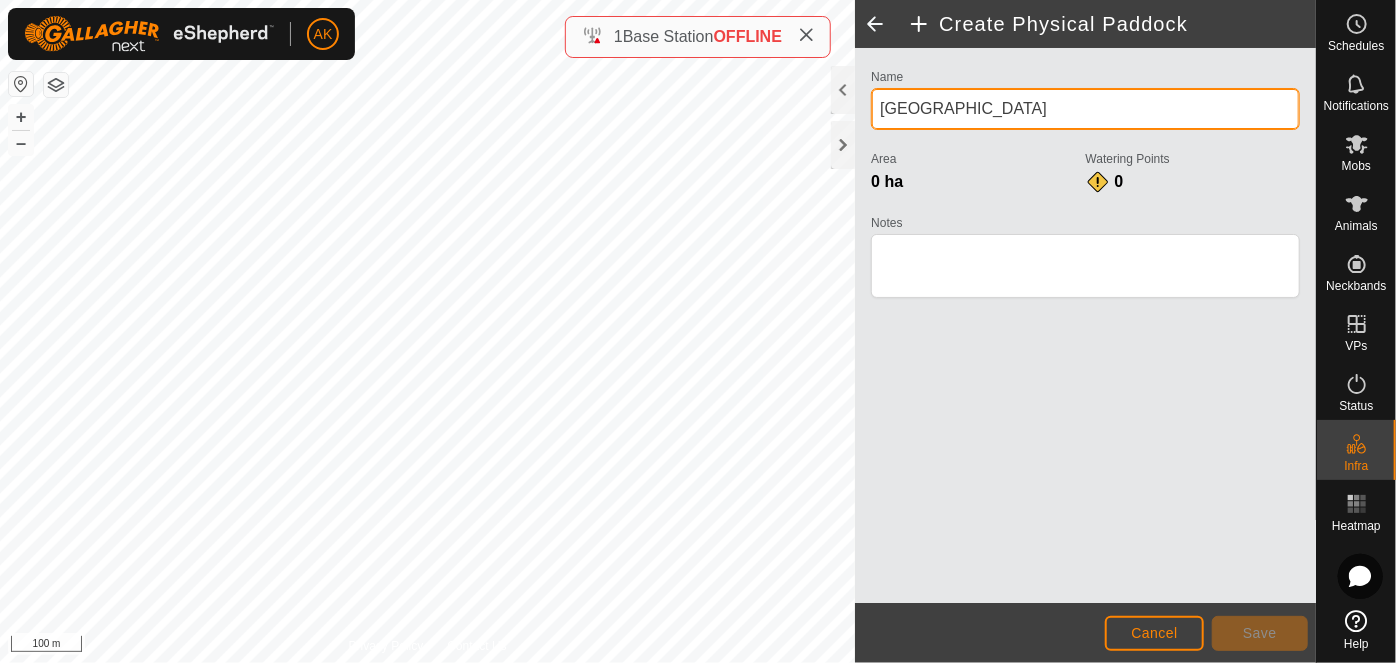 type on "[GEOGRAPHIC_DATA]" 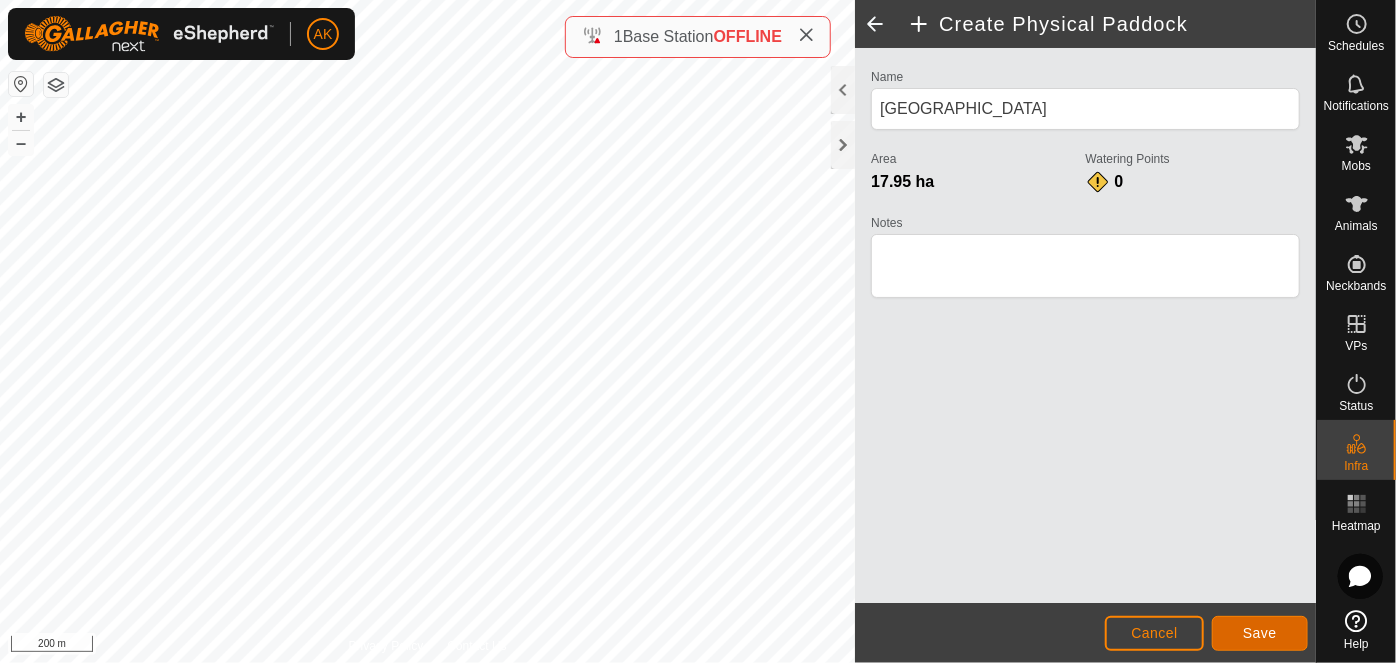 click on "Save" 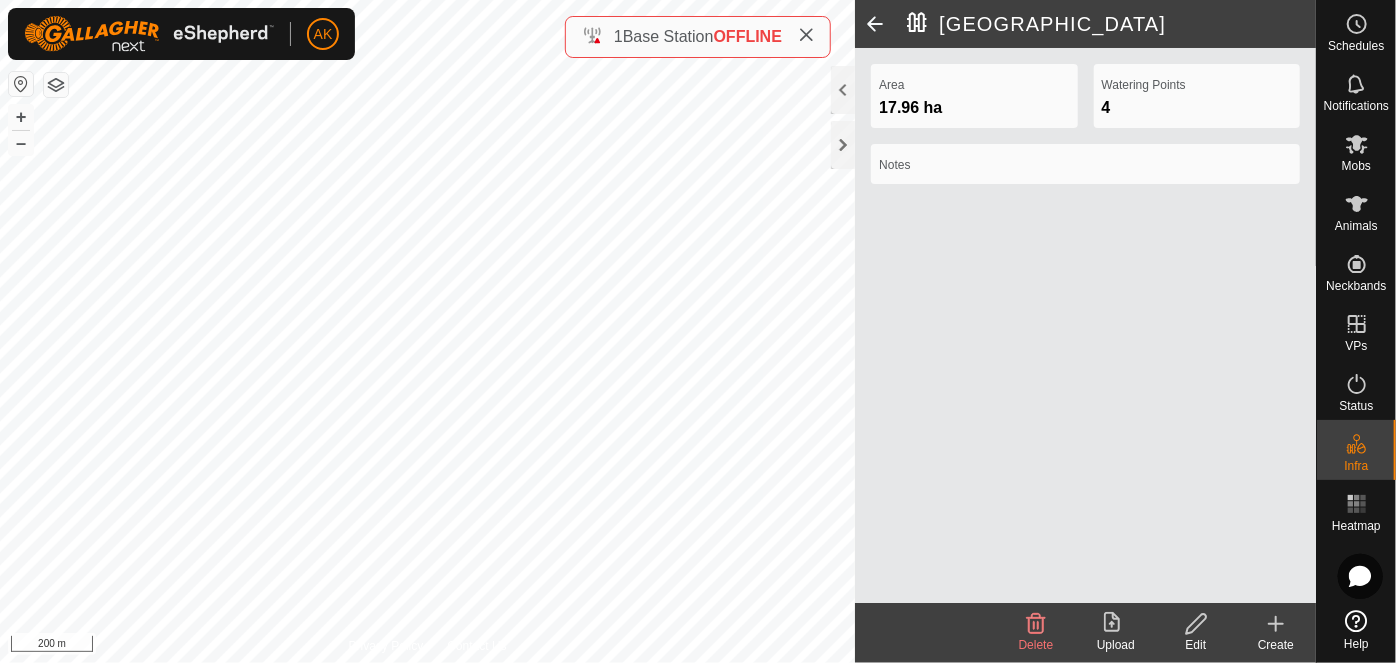 click 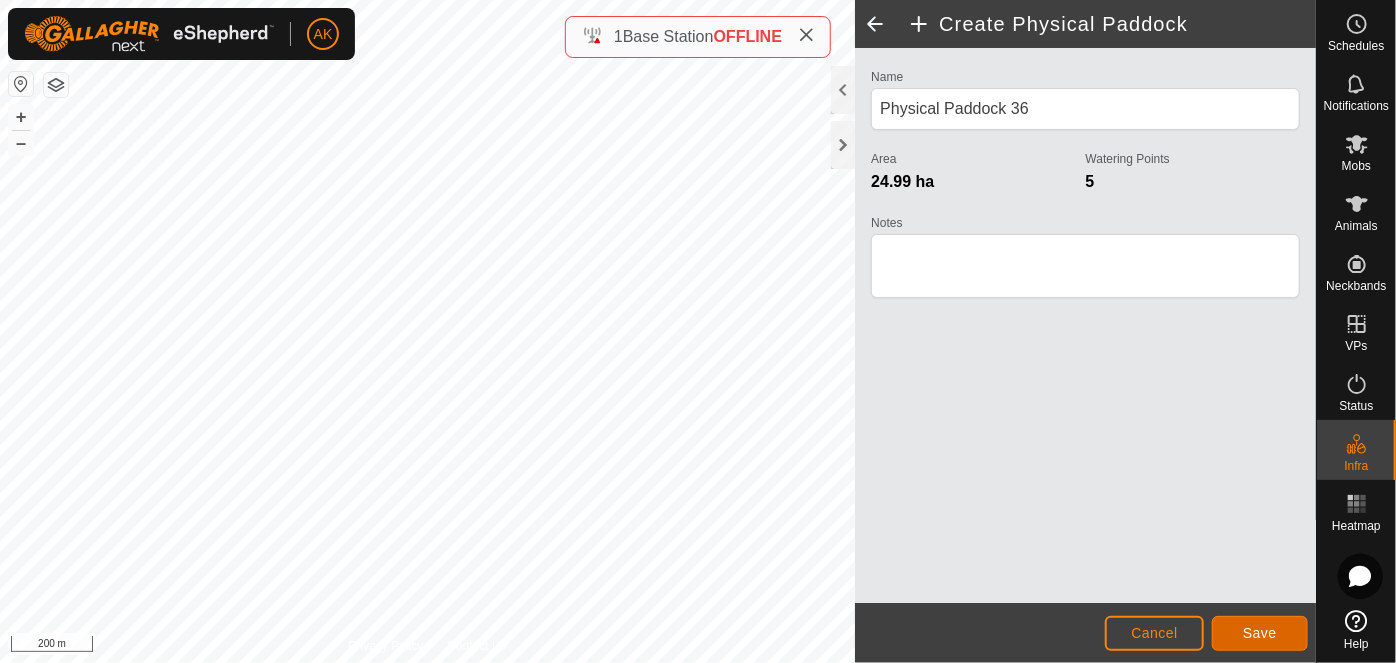 click on "Save" 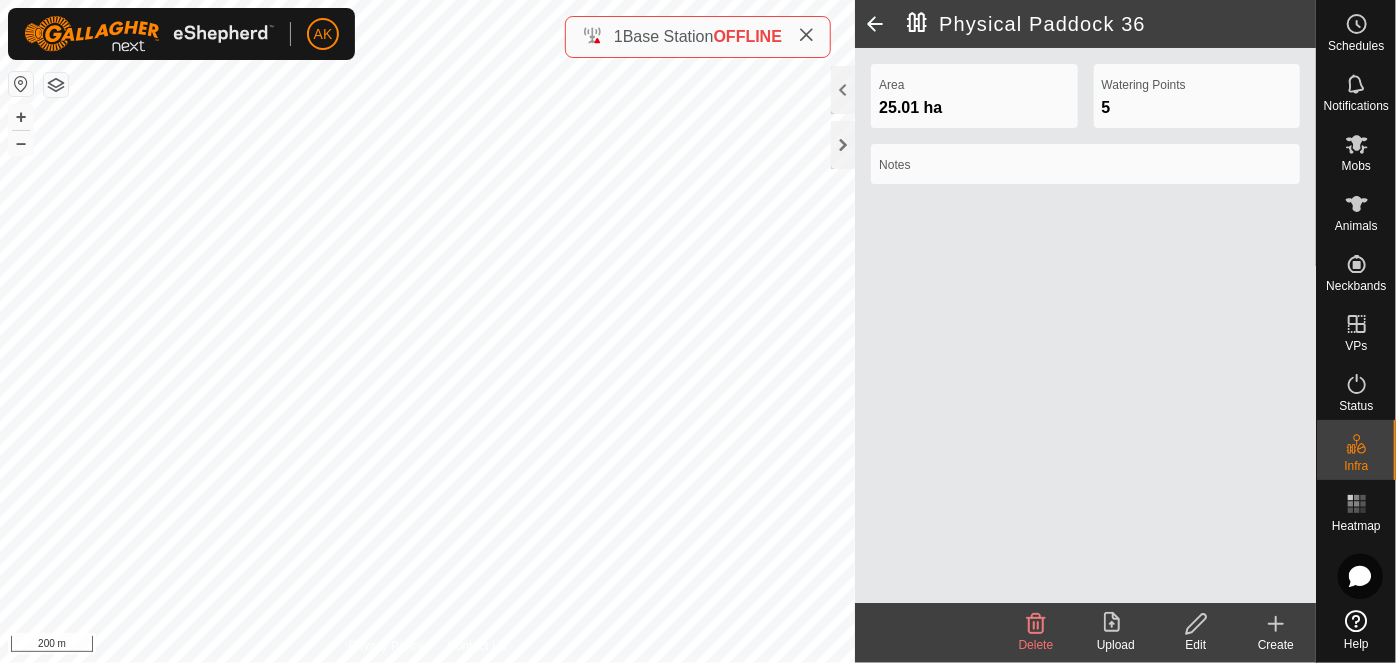 click 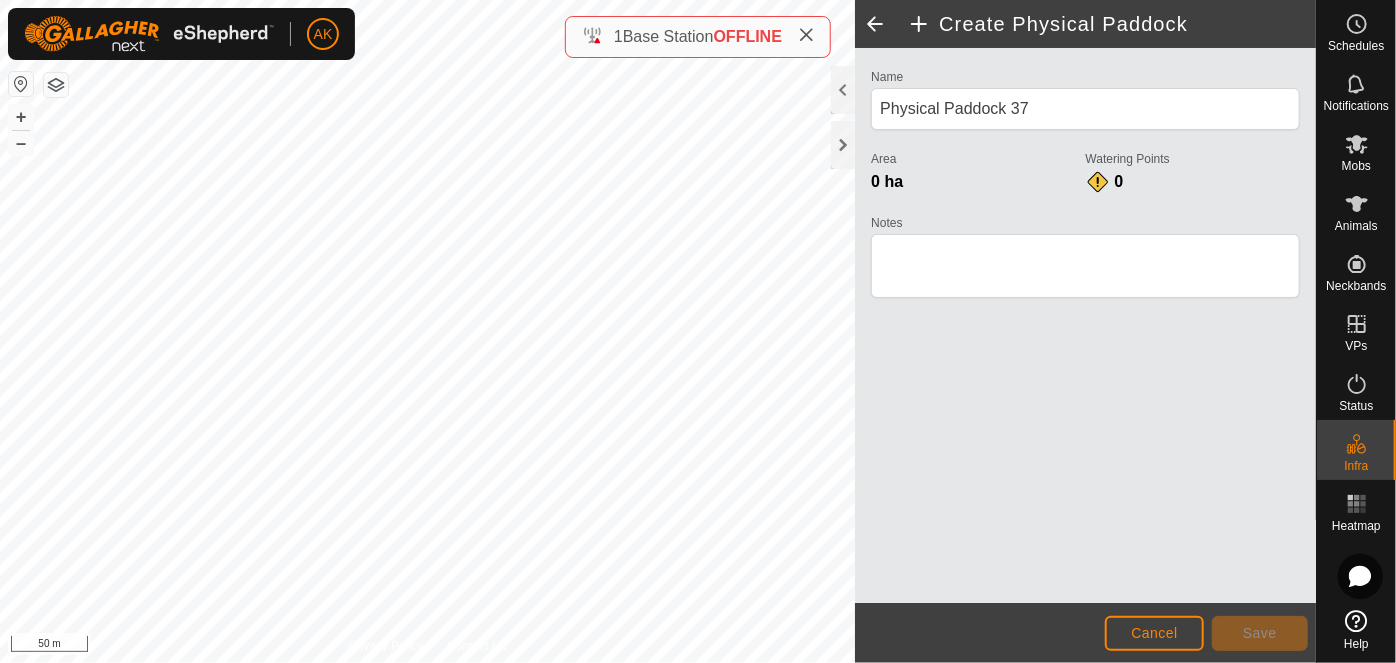 click on "Privacy Policy Contact Us
Physical Paddock 36
25.01 ha
+ – ⇧ i 50 m  Create Physical Paddock  Name Physical Paddock 37 Area 0 ha  Watering Points 0 Notes                    Cancel Save" 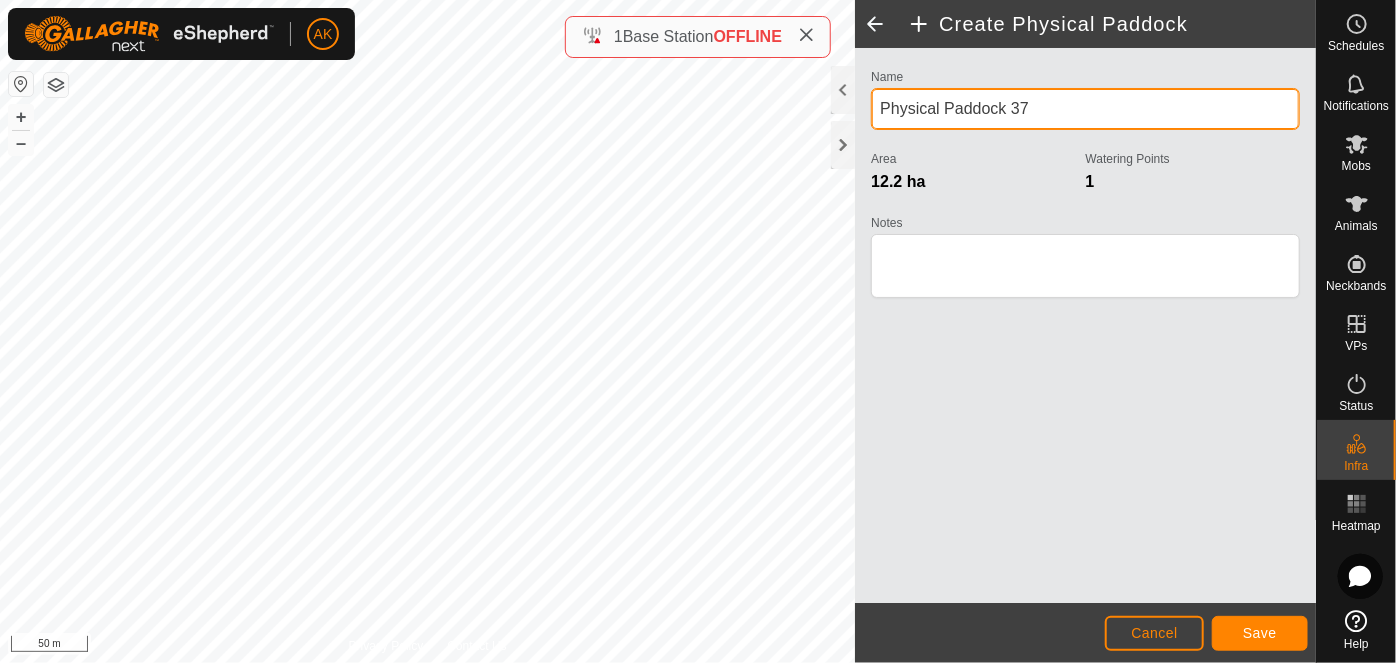click on "Physical Paddock 37" at bounding box center (1085, 109) 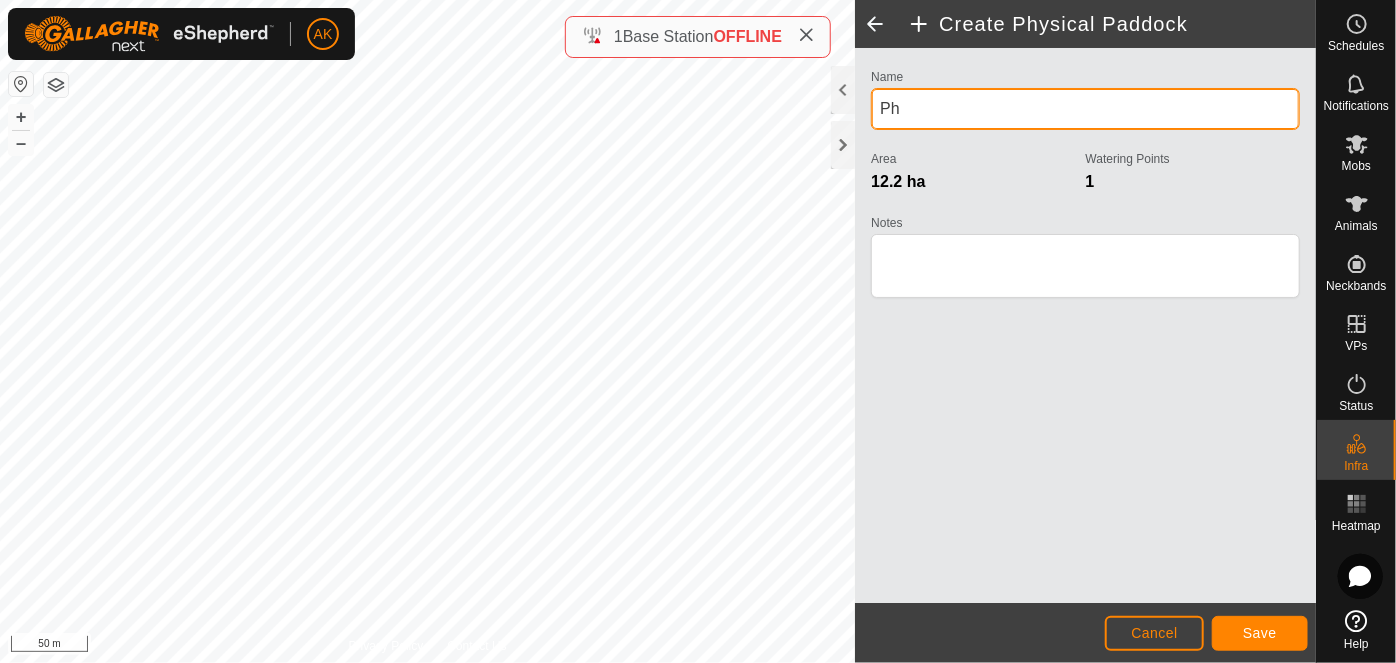 type on "P" 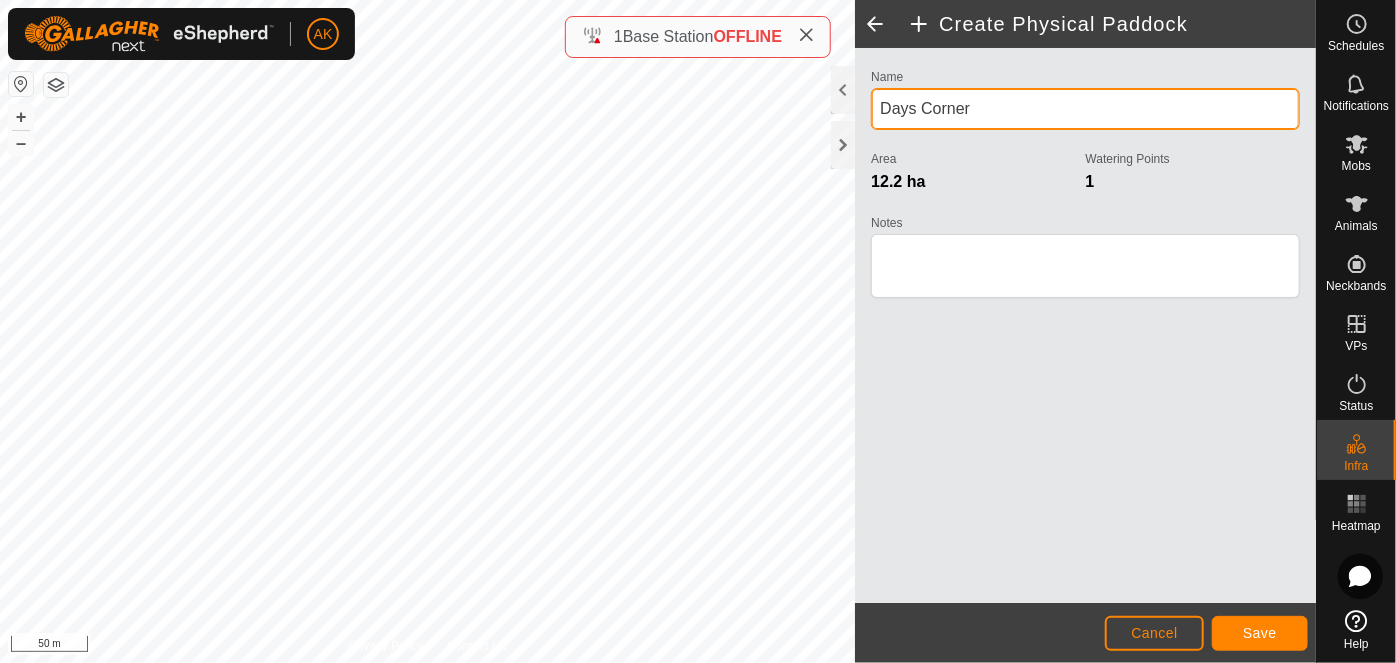 type on "Days Corner" 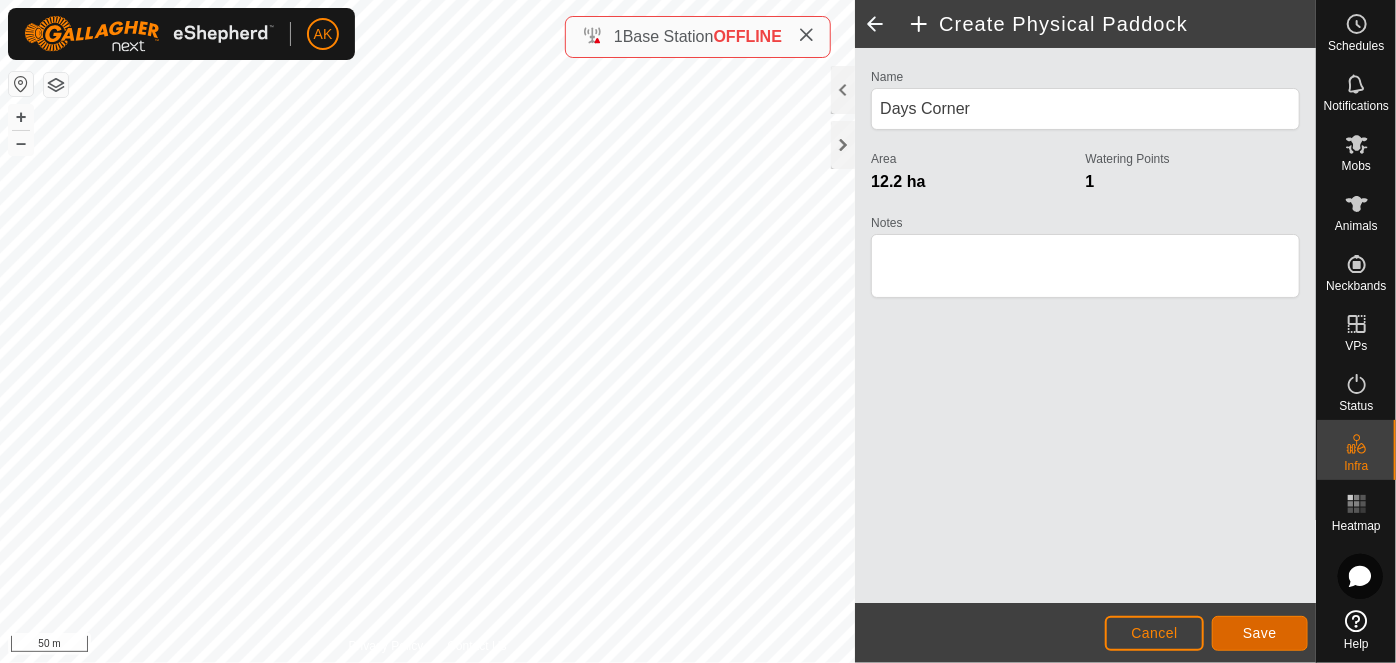 click on "Save" 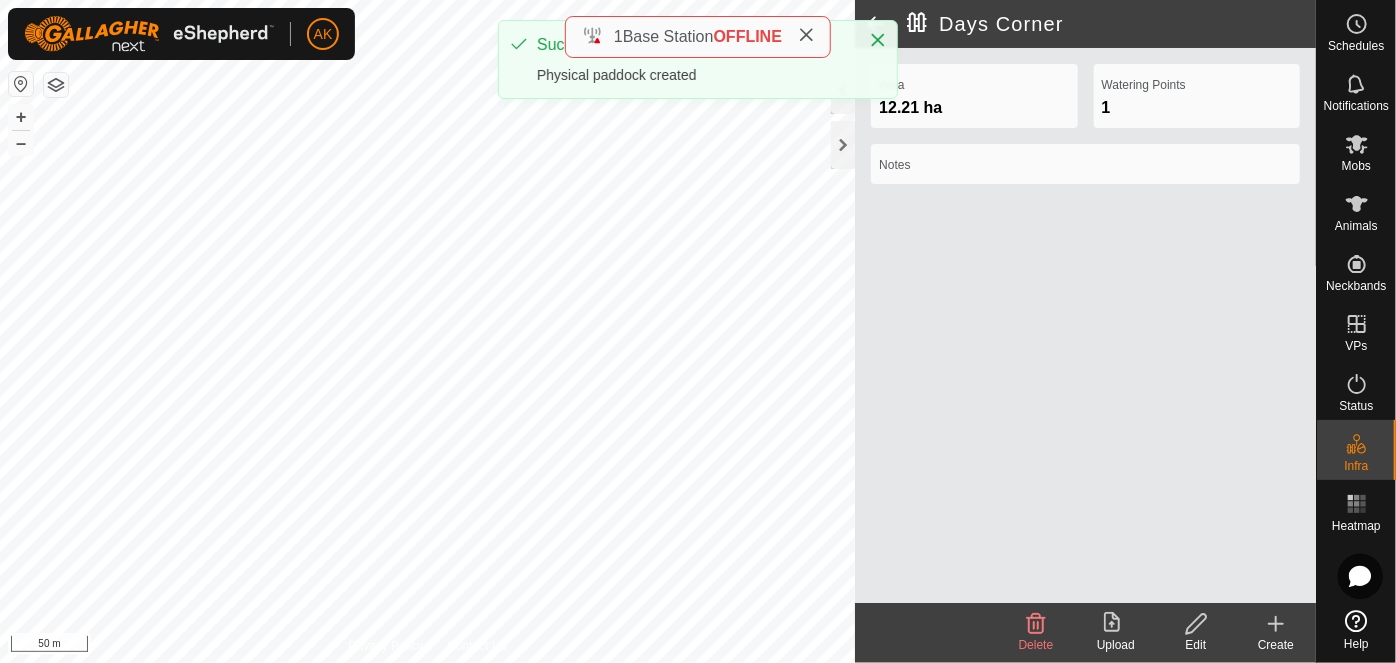 click 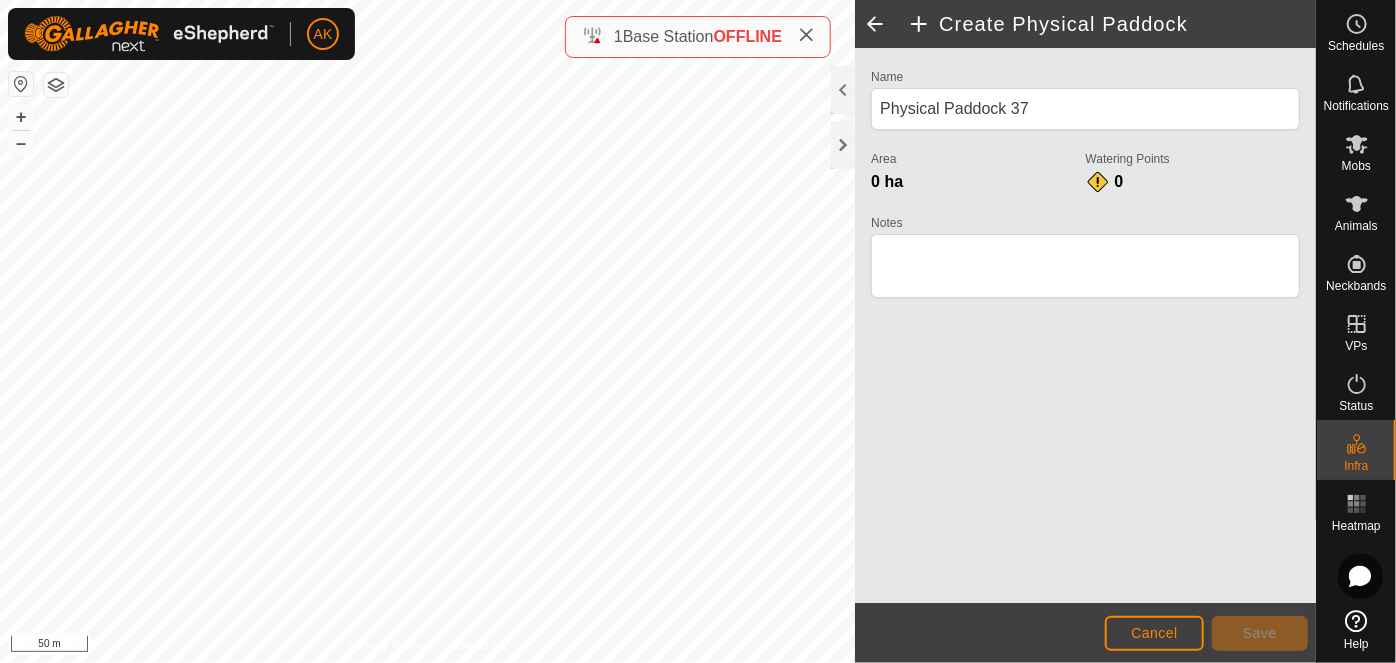click on "Privacy Policy Contact Us
Days Corner
12.21 ha
+ – ⇧ i 50 m  Create Physical Paddock  Name Physical Paddock 37 Area 0 ha  Watering Points 0 Notes                    Cancel Save" 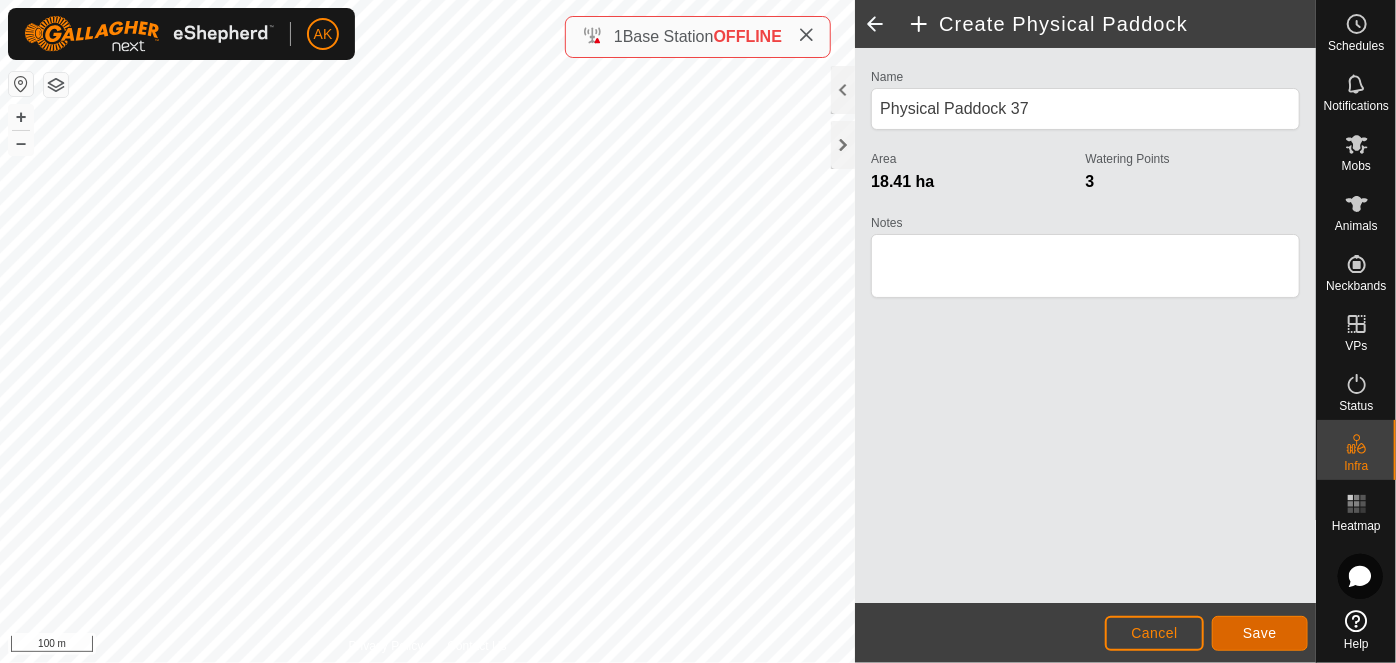 click on "Save" 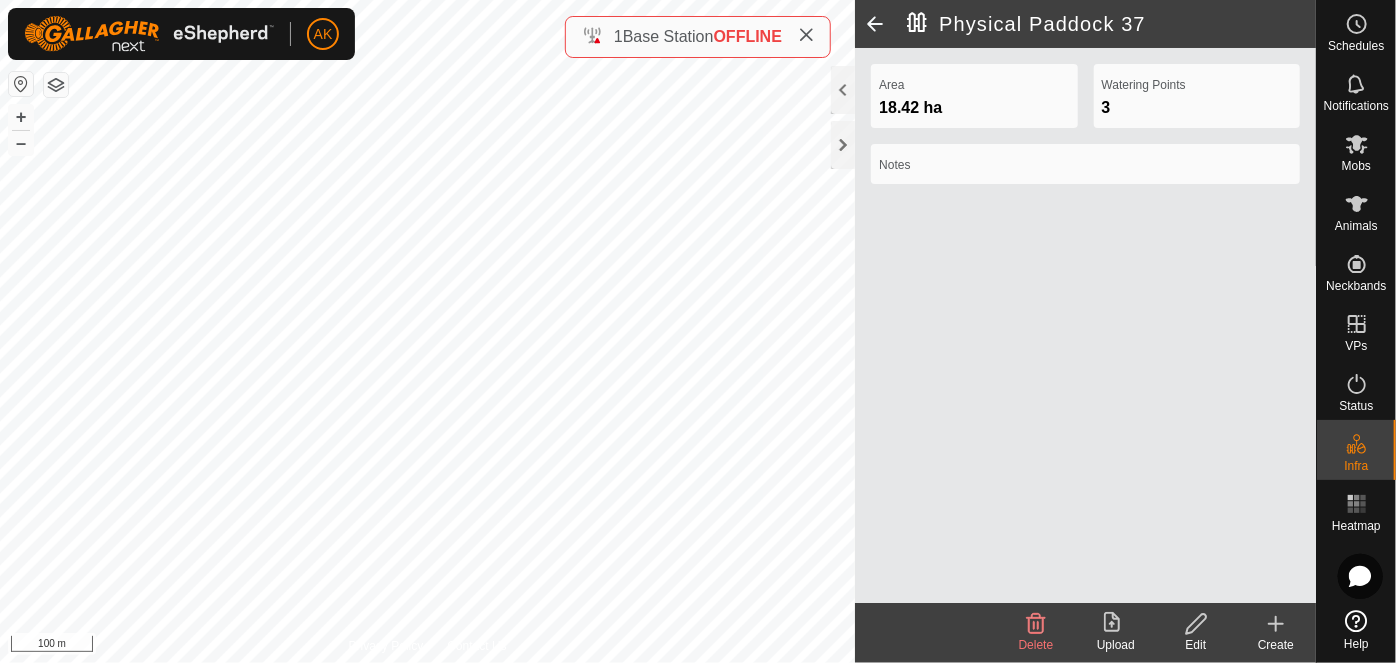 click 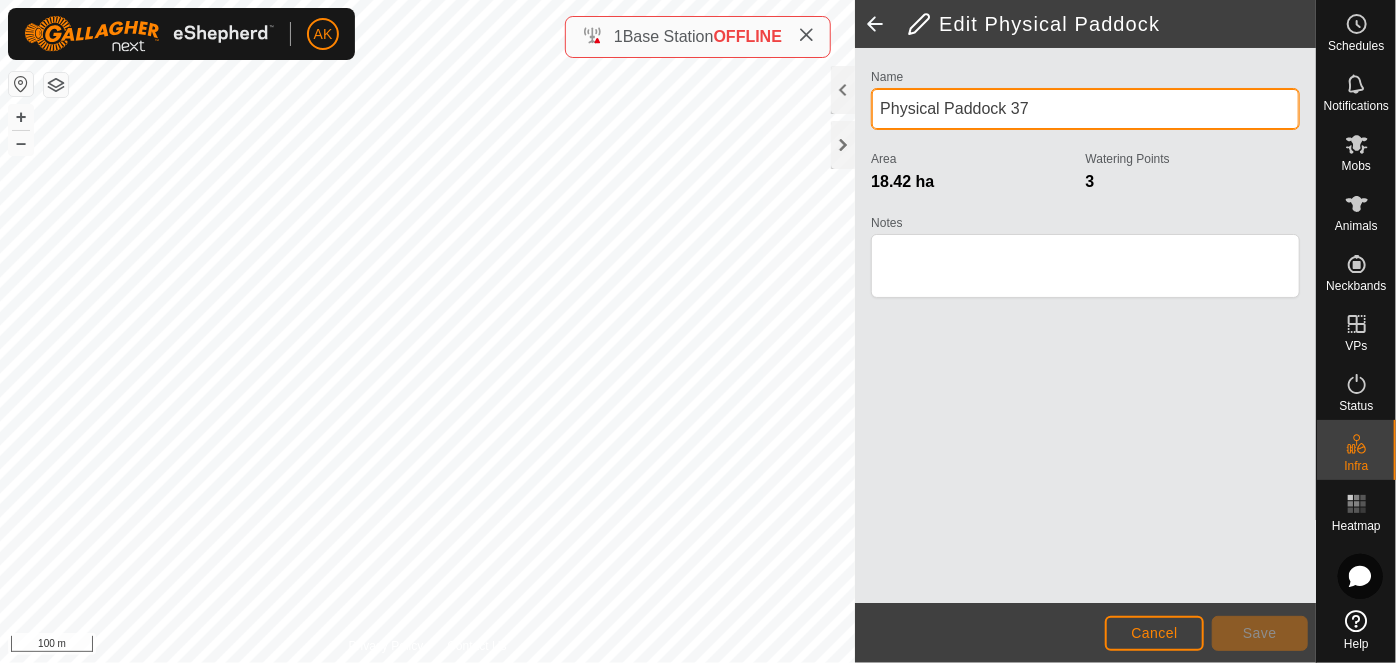 click on "Physical Paddock 37" at bounding box center (1085, 109) 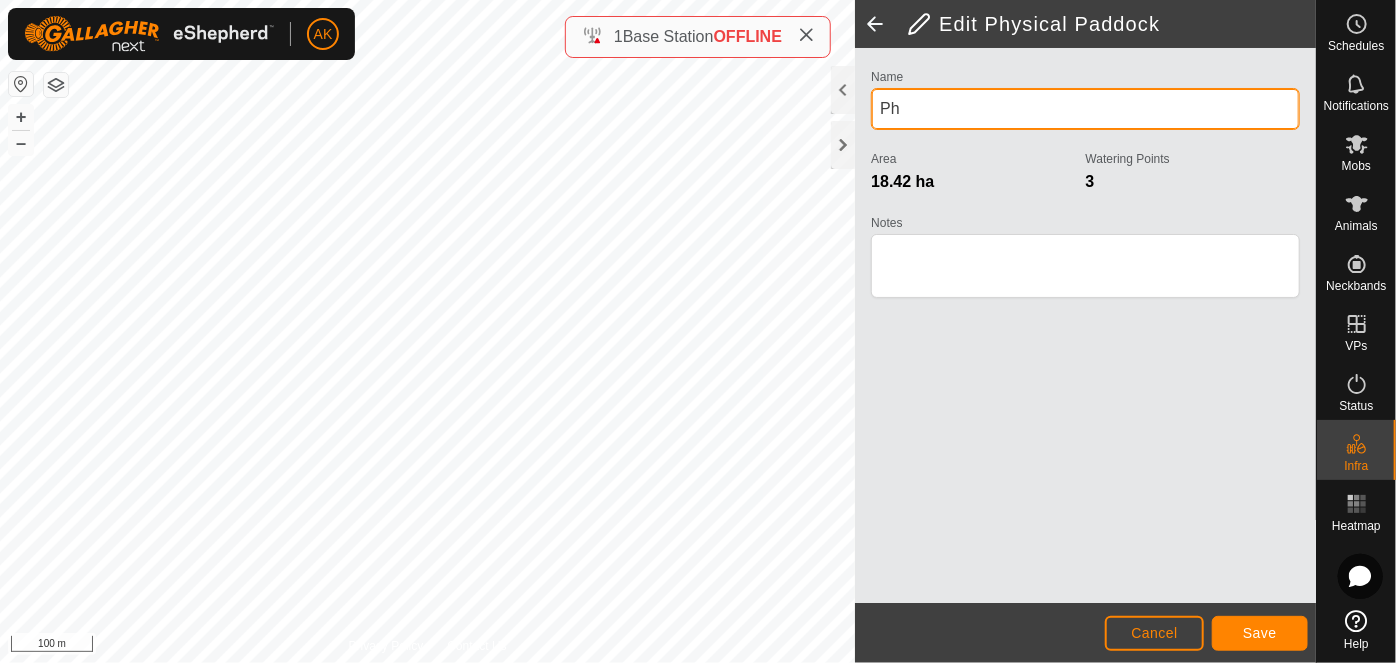 type on "P" 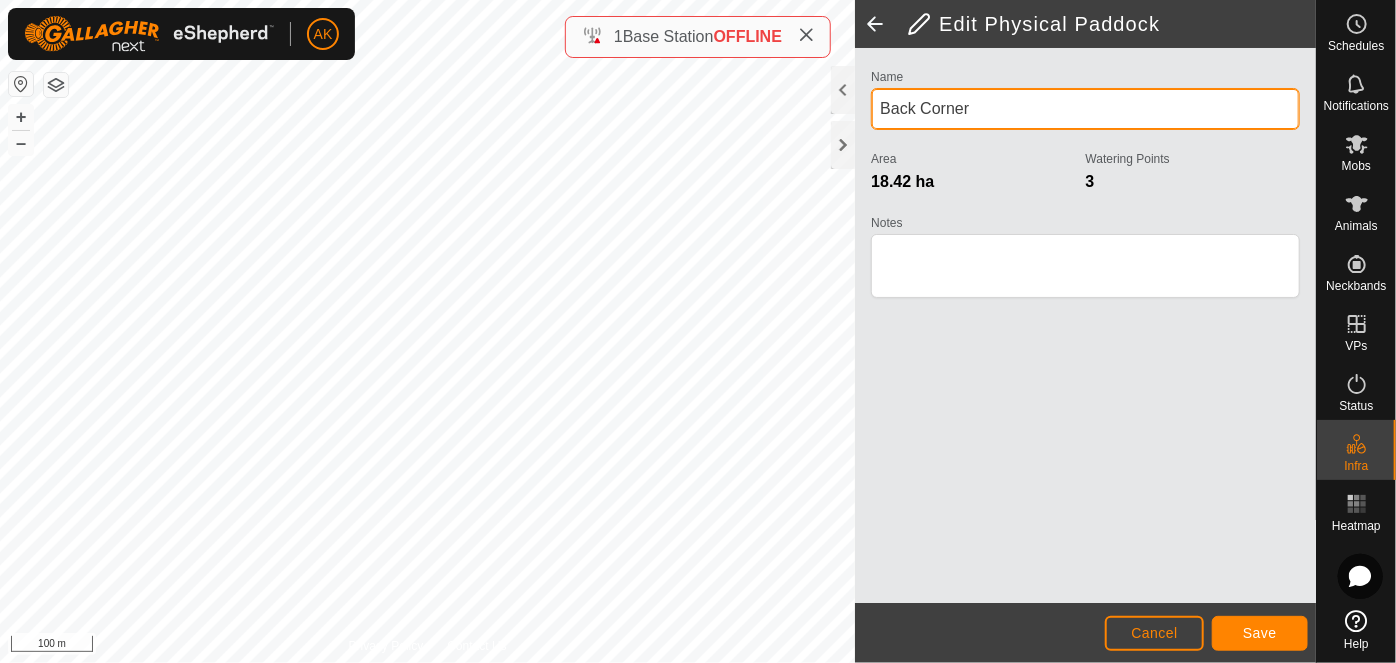 type on "Back Corner" 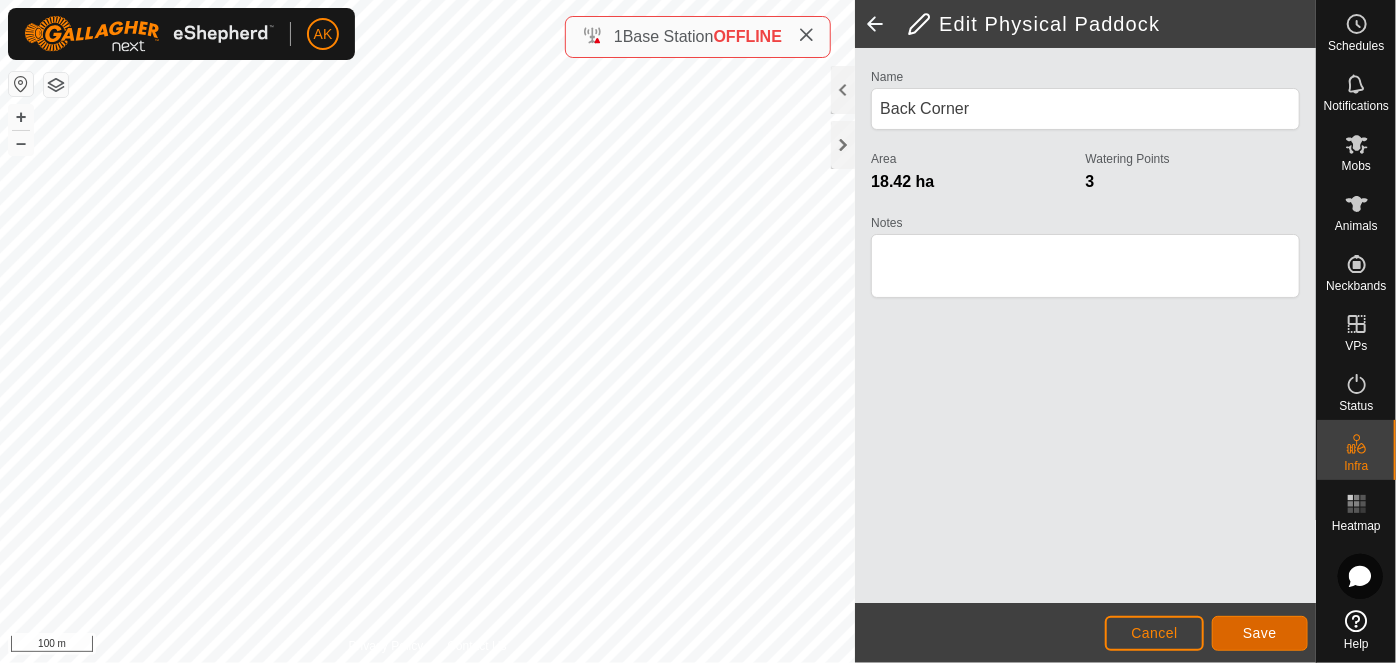 click on "Save" 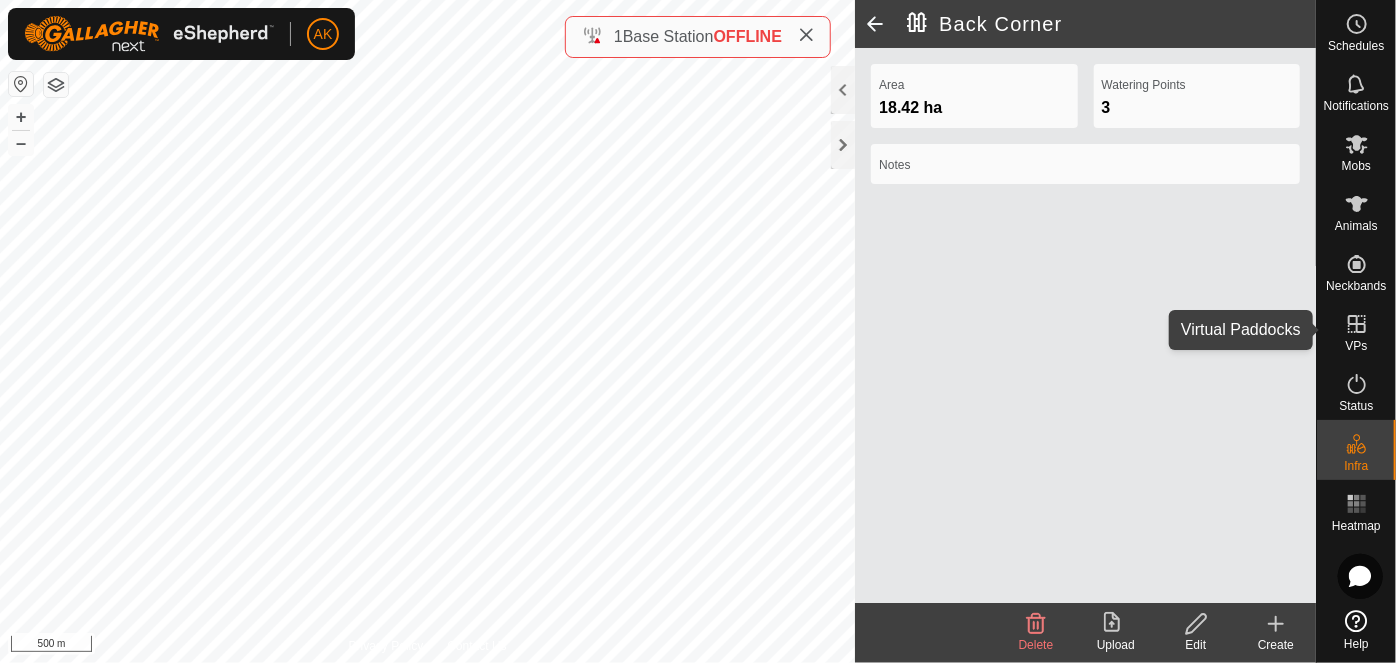 click 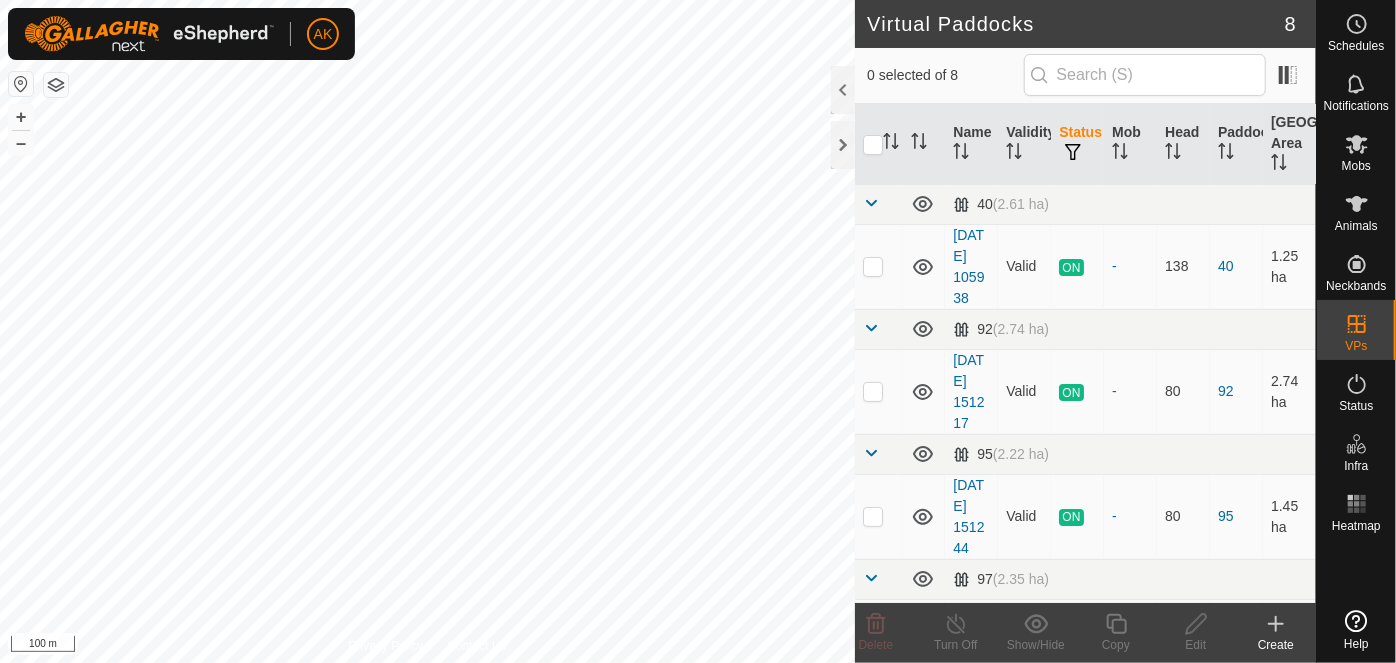 scroll, scrollTop: 0, scrollLeft: 0, axis: both 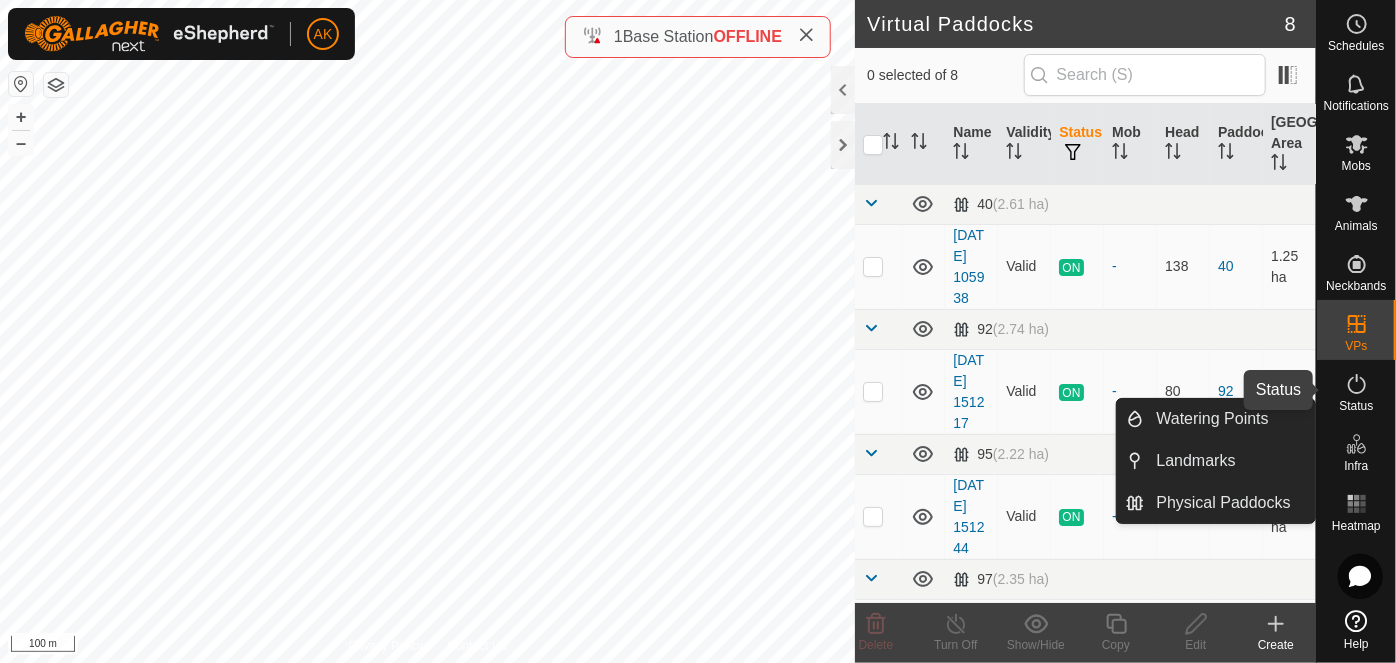 click 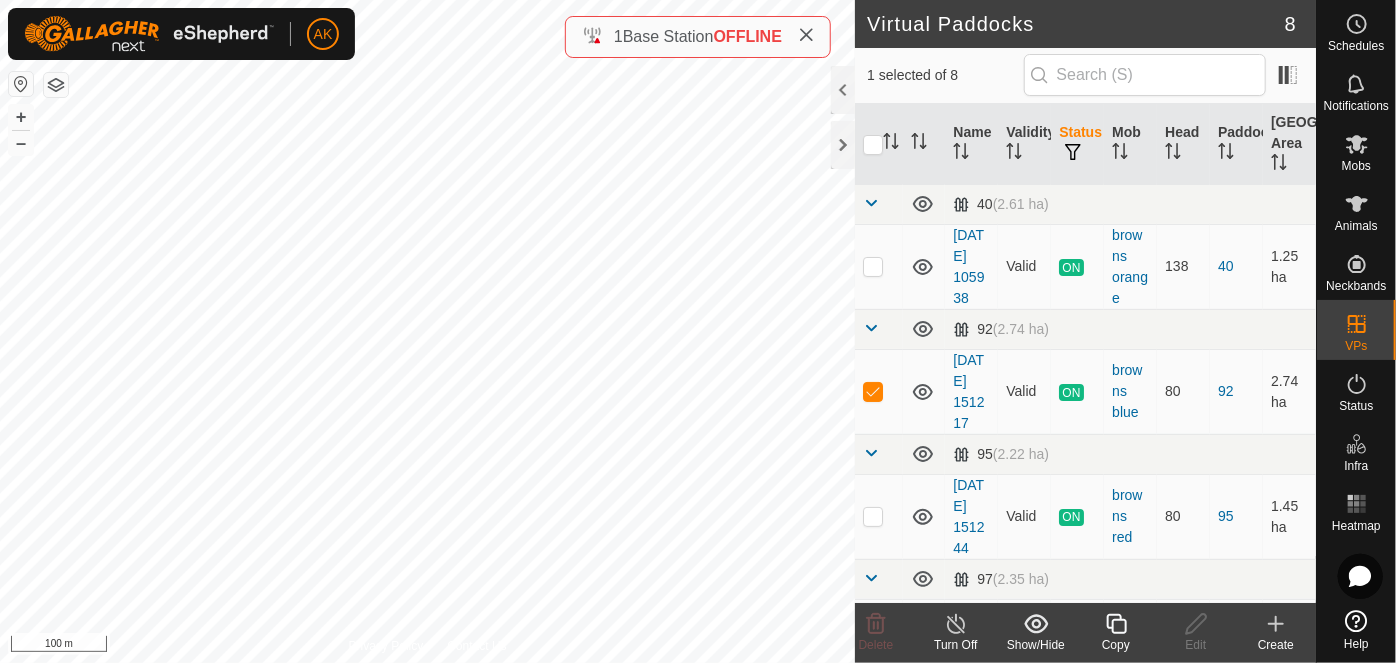 click 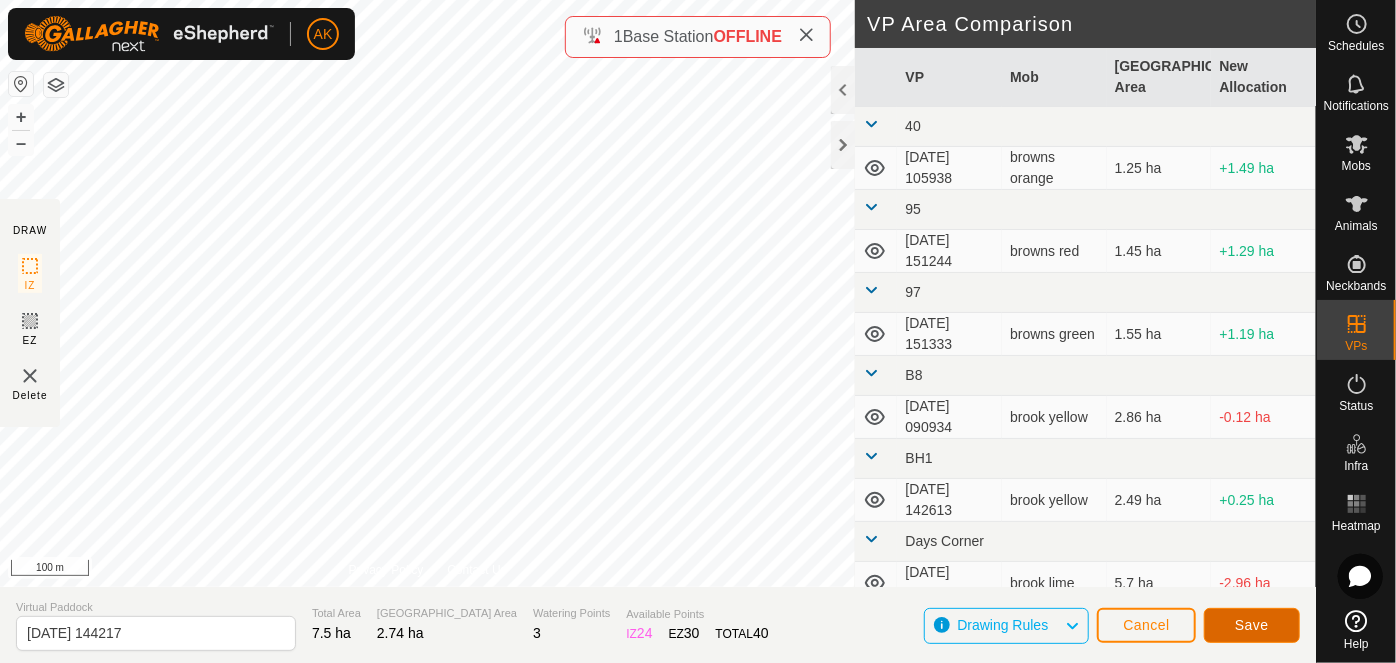 click on "Save" 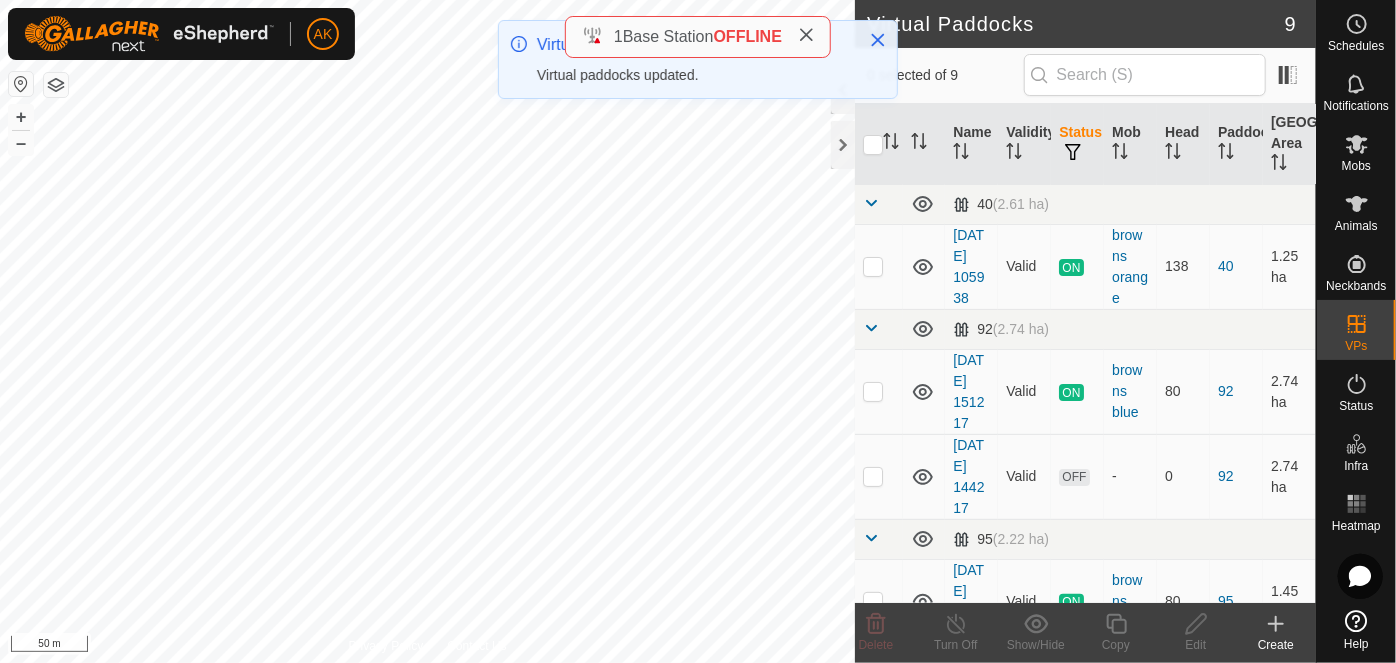 checkbox on "true" 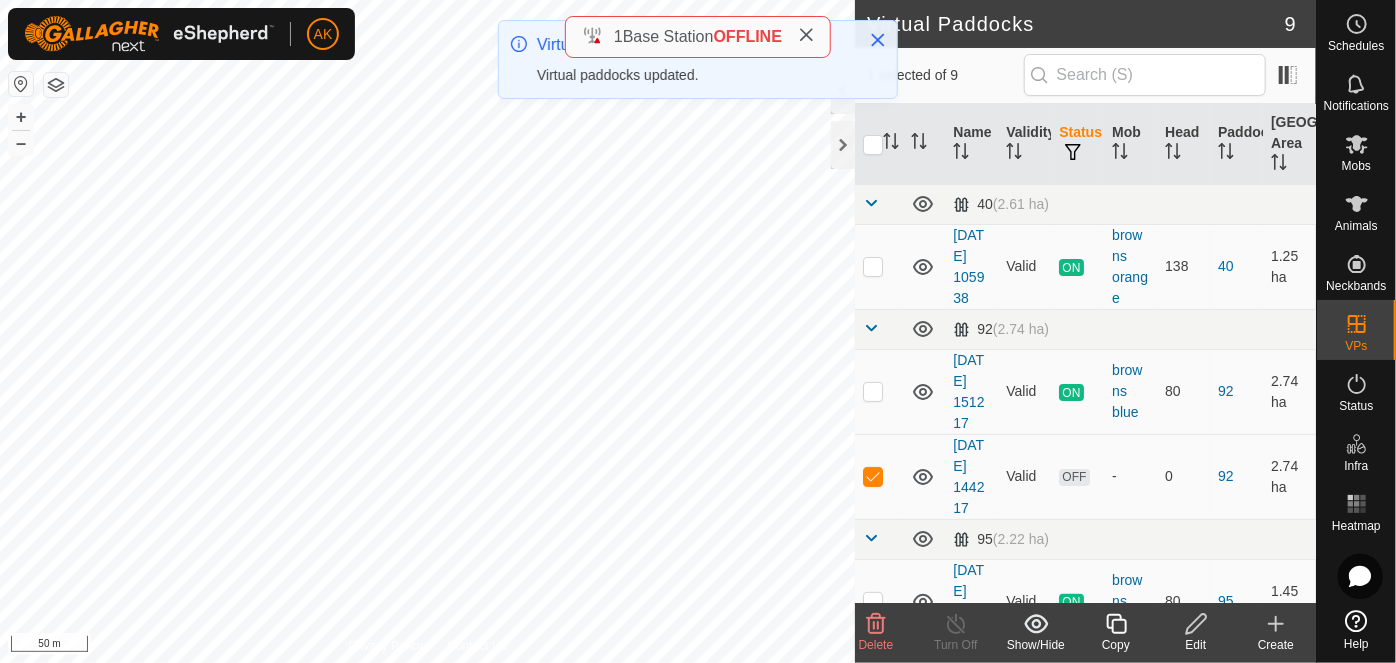 click 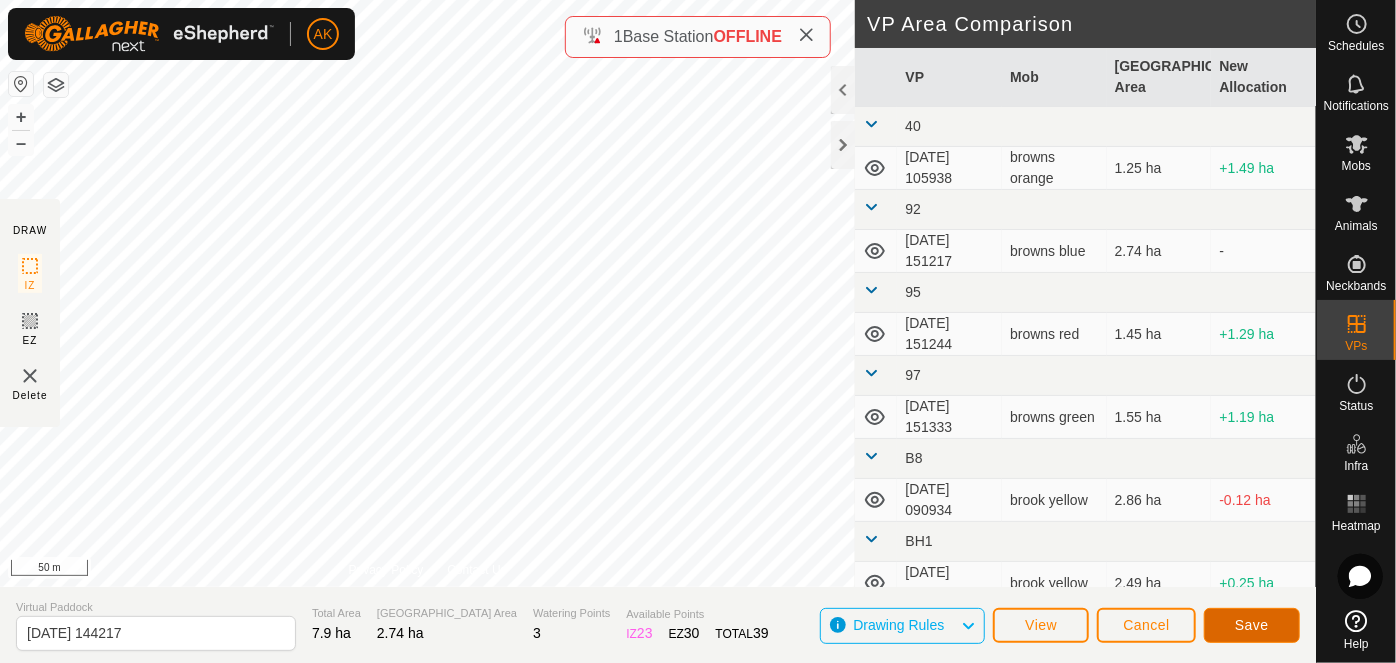 click on "Save" 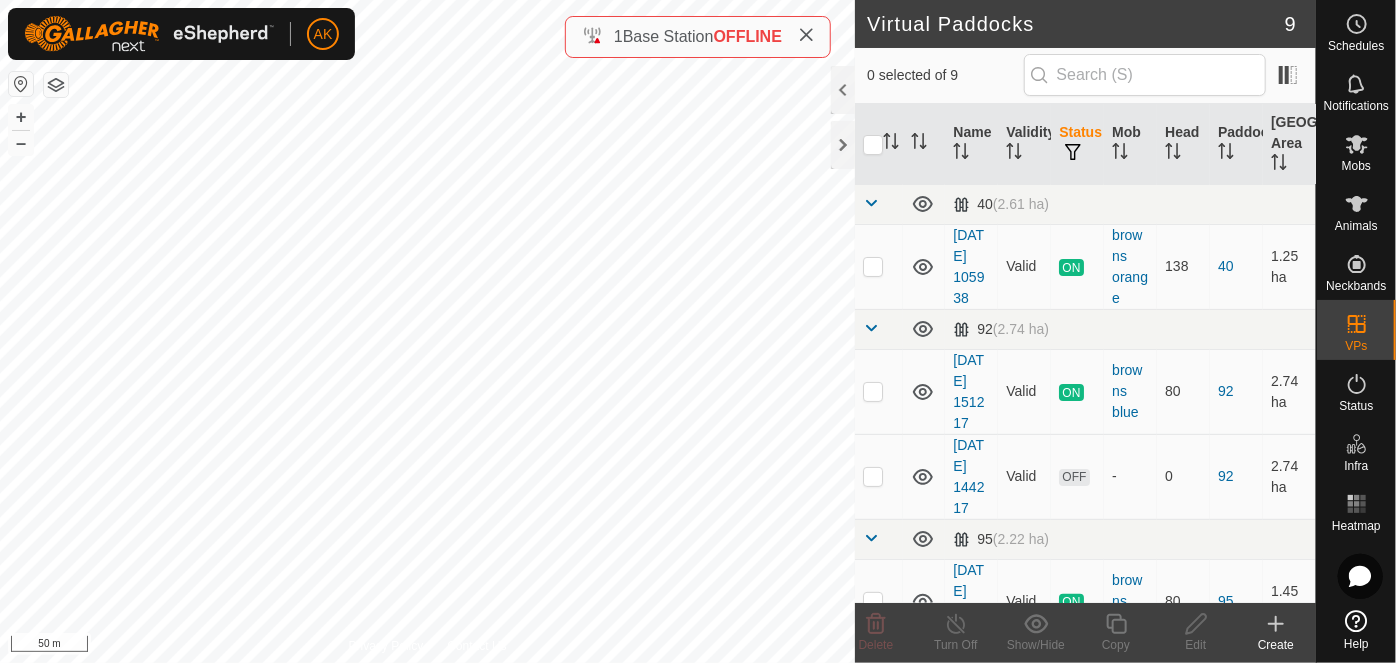 checkbox on "true" 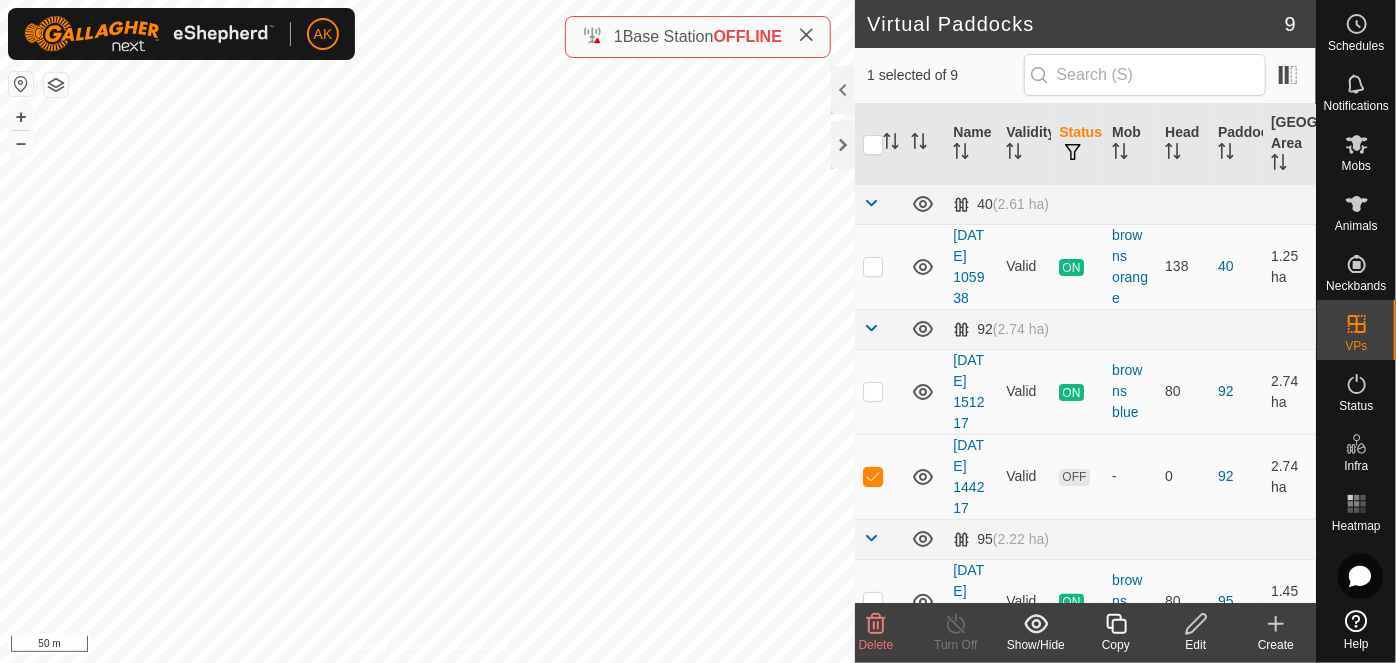 click 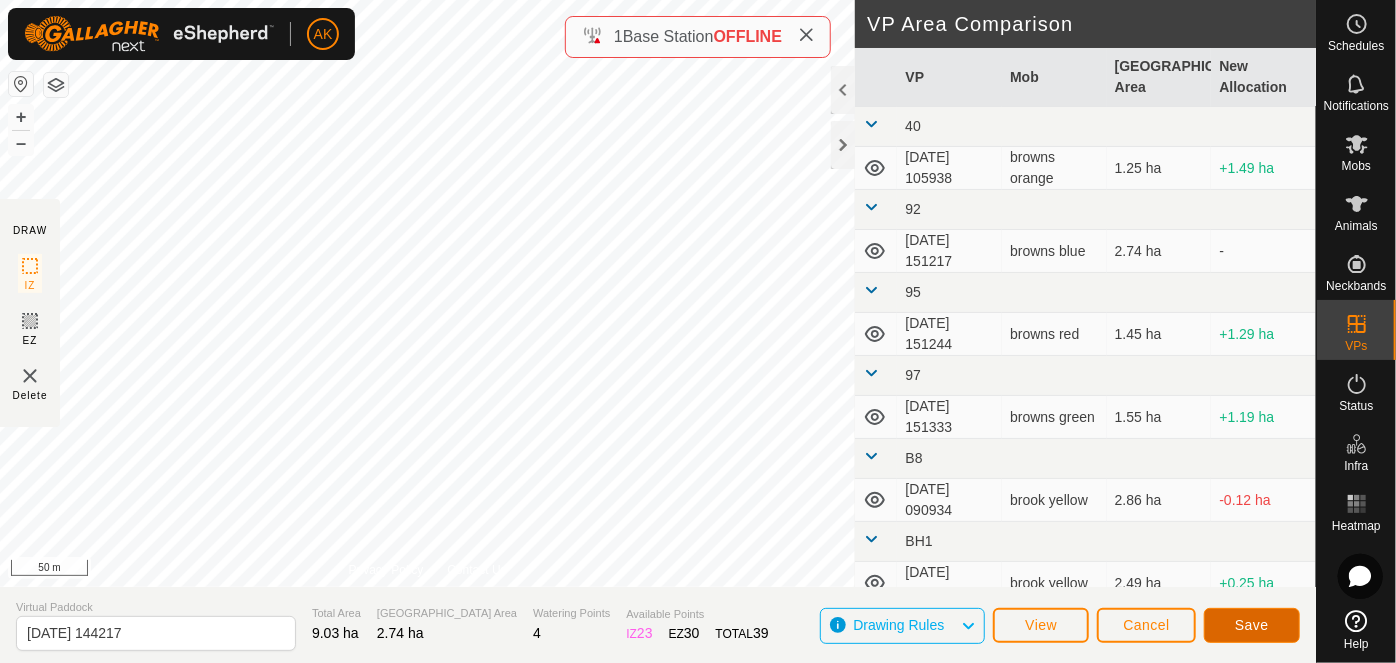 click on "Save" 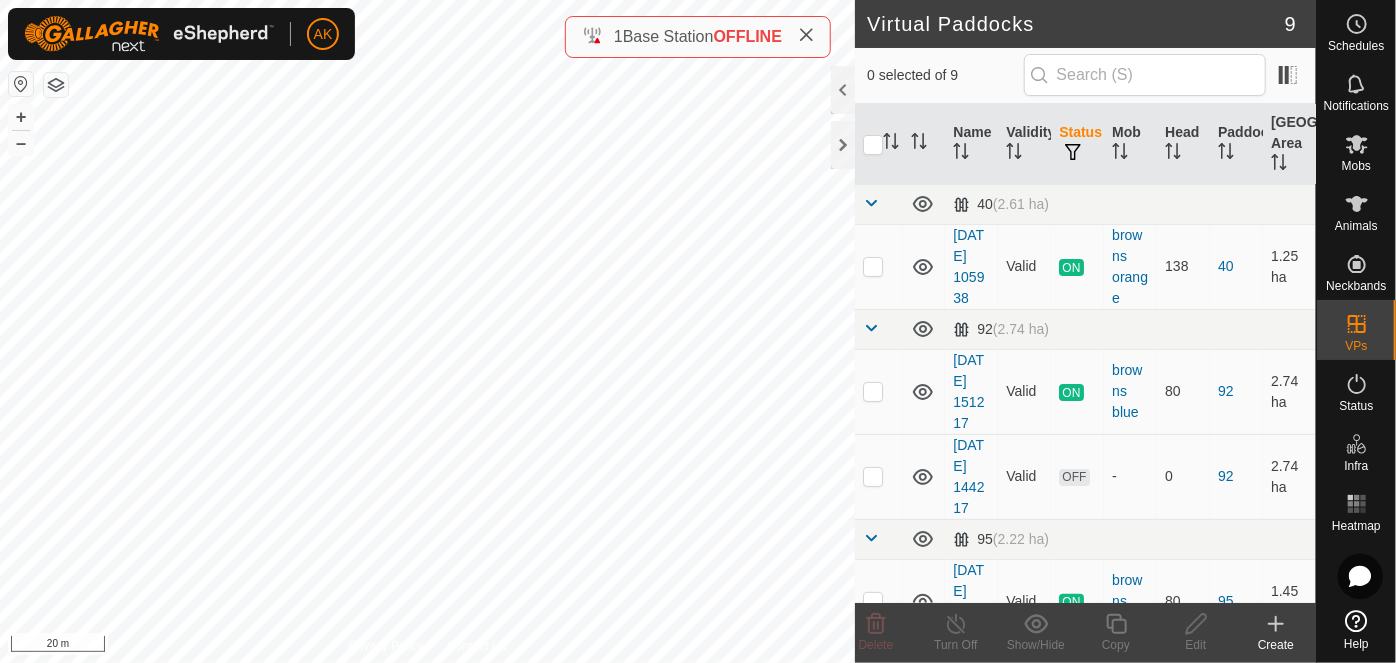 checkbox on "true" 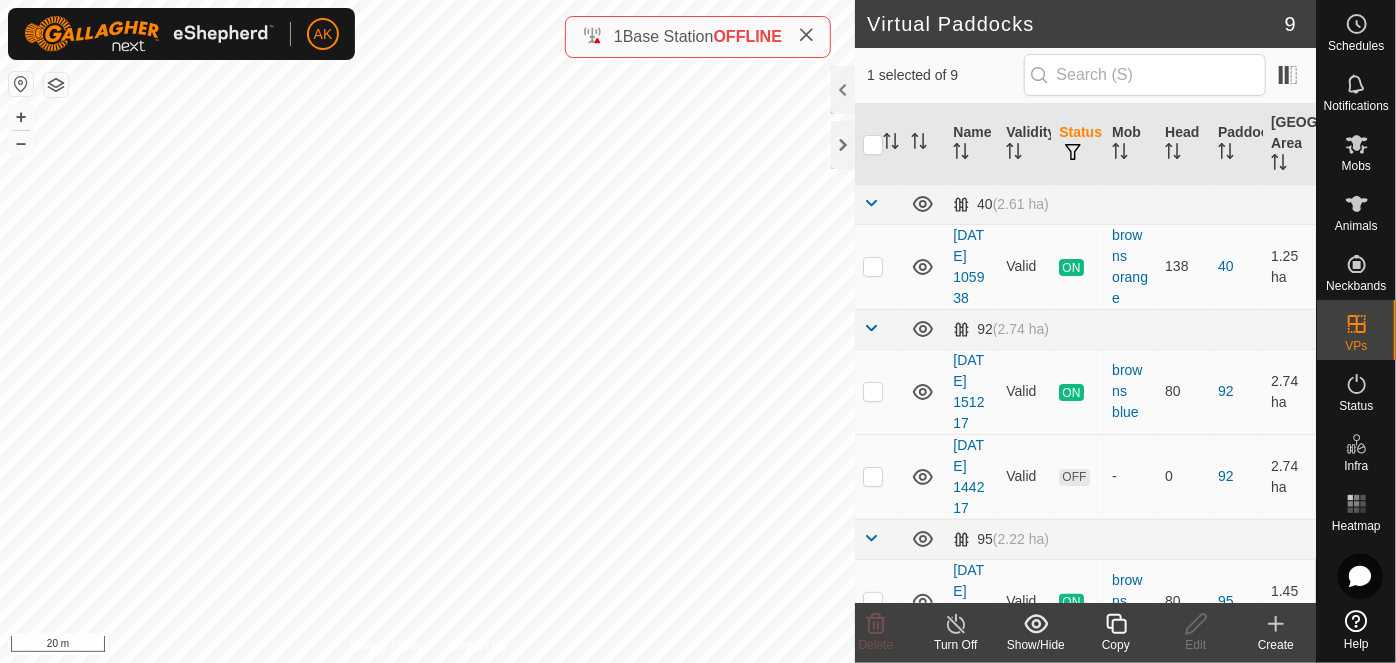 click 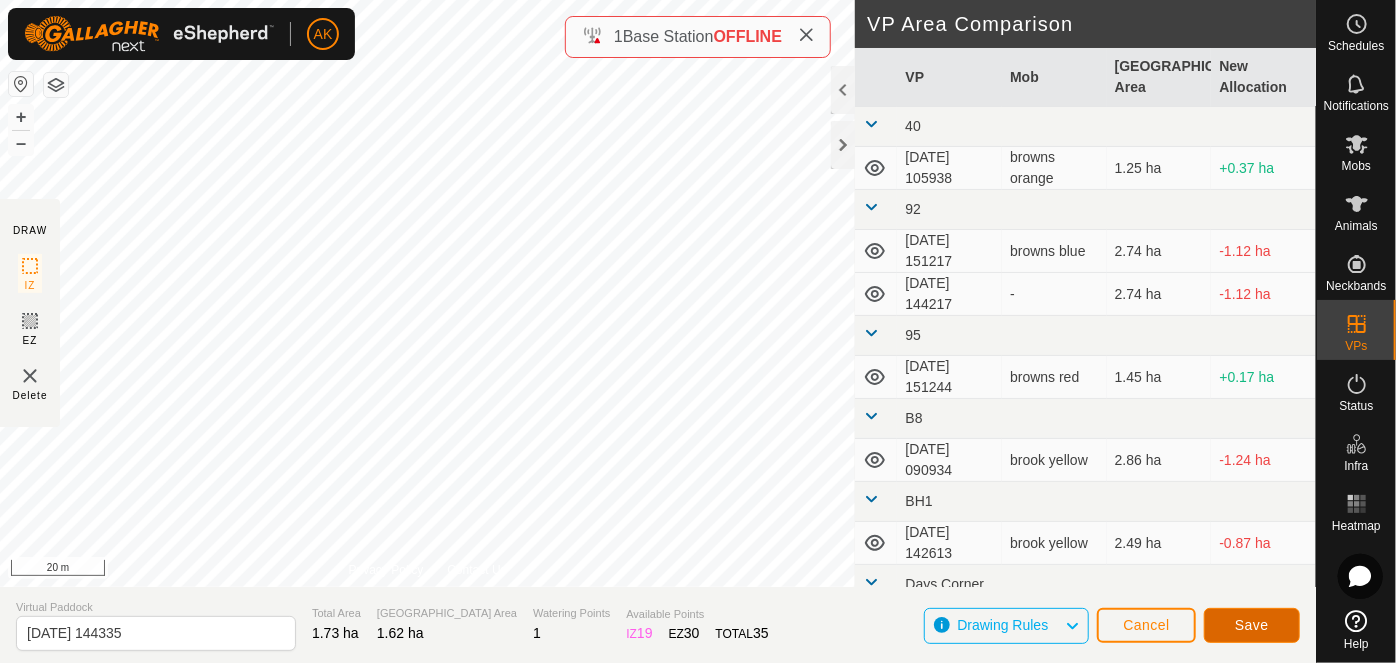 click on "Save" 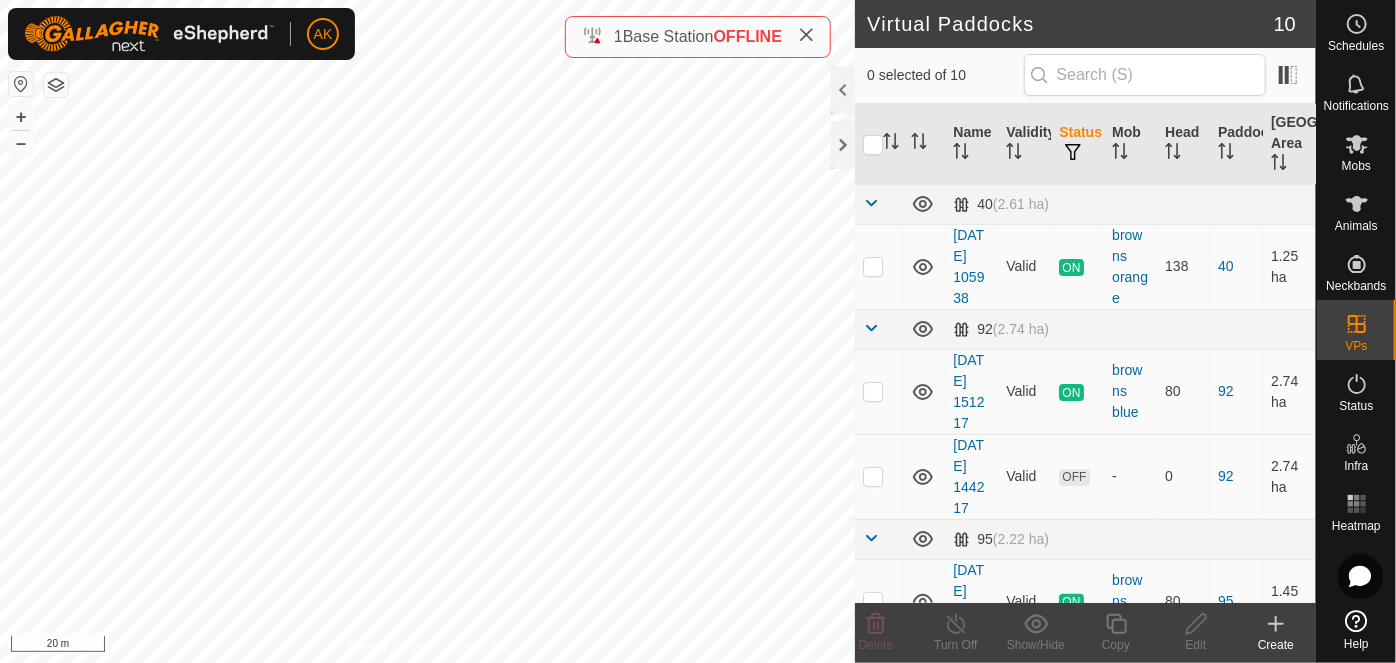 checkbox on "true" 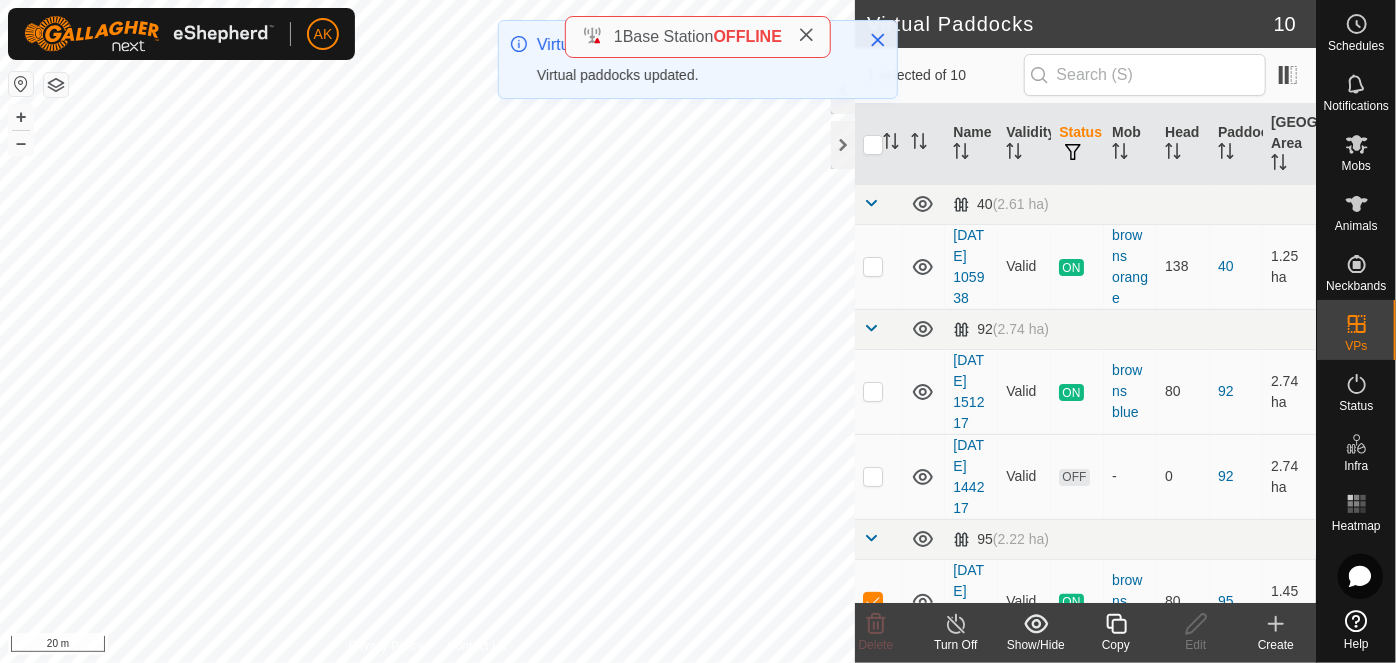 click 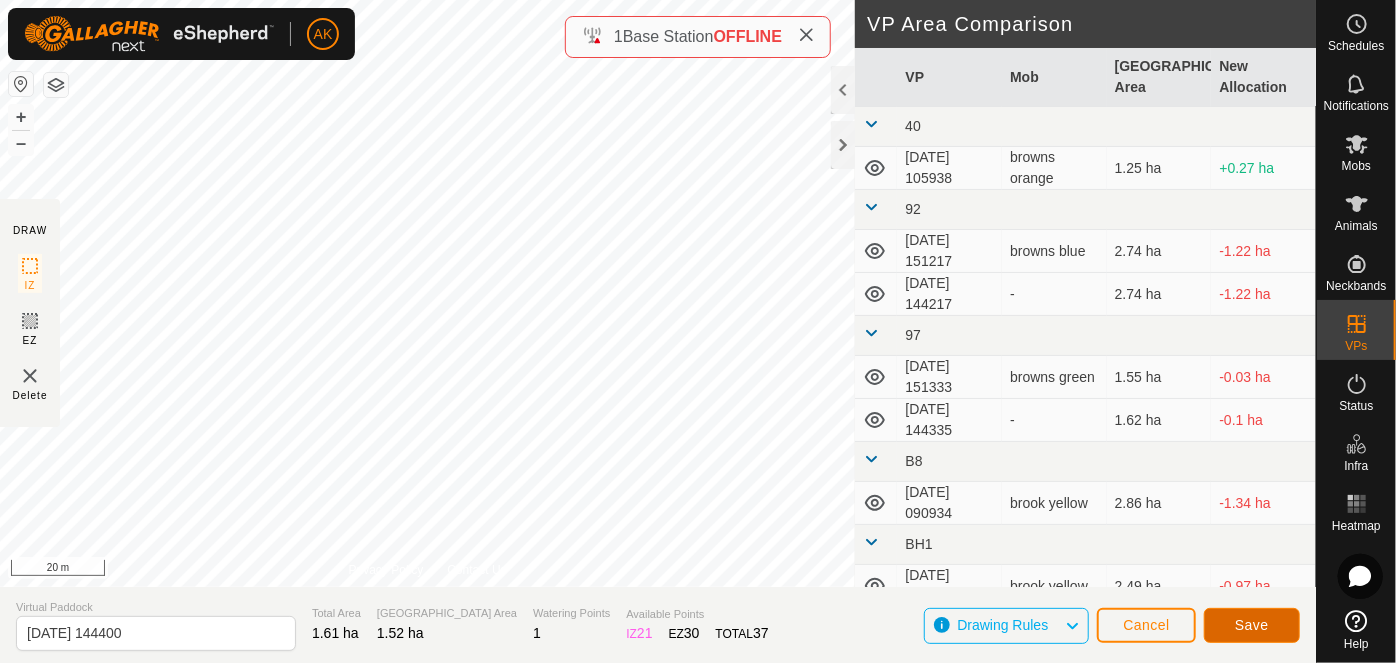 click on "Save" 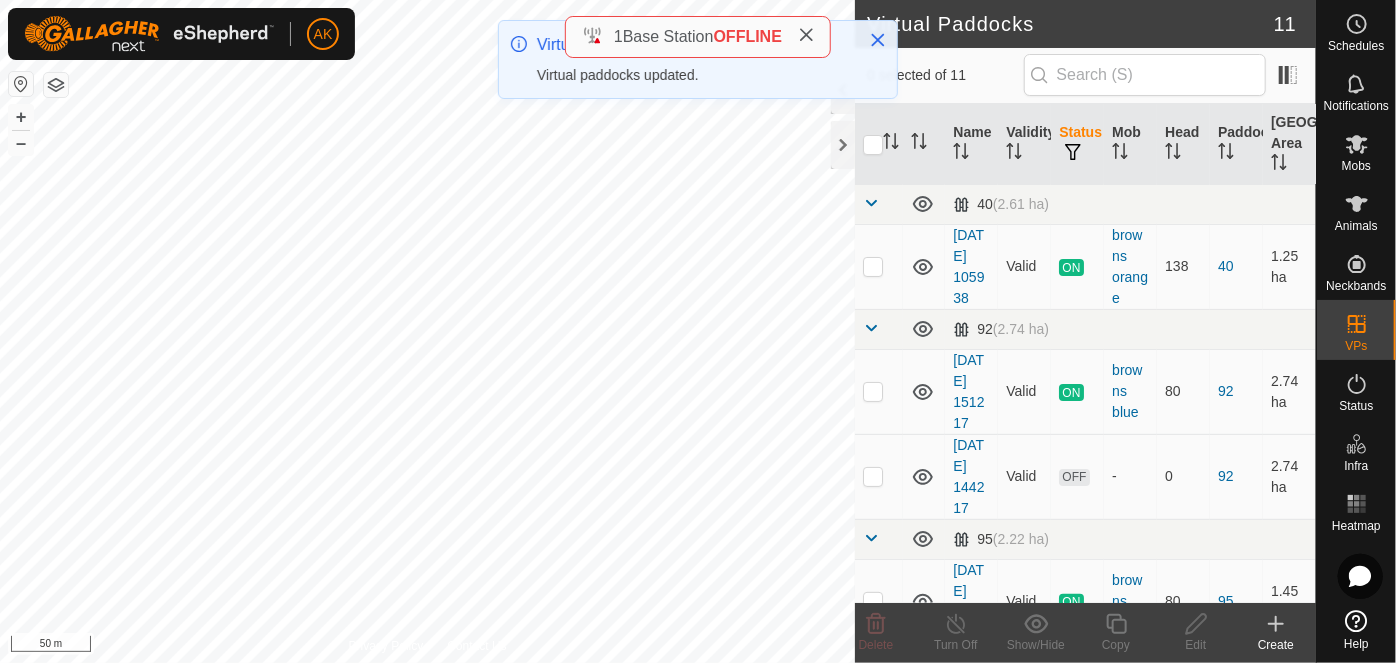 checkbox on "true" 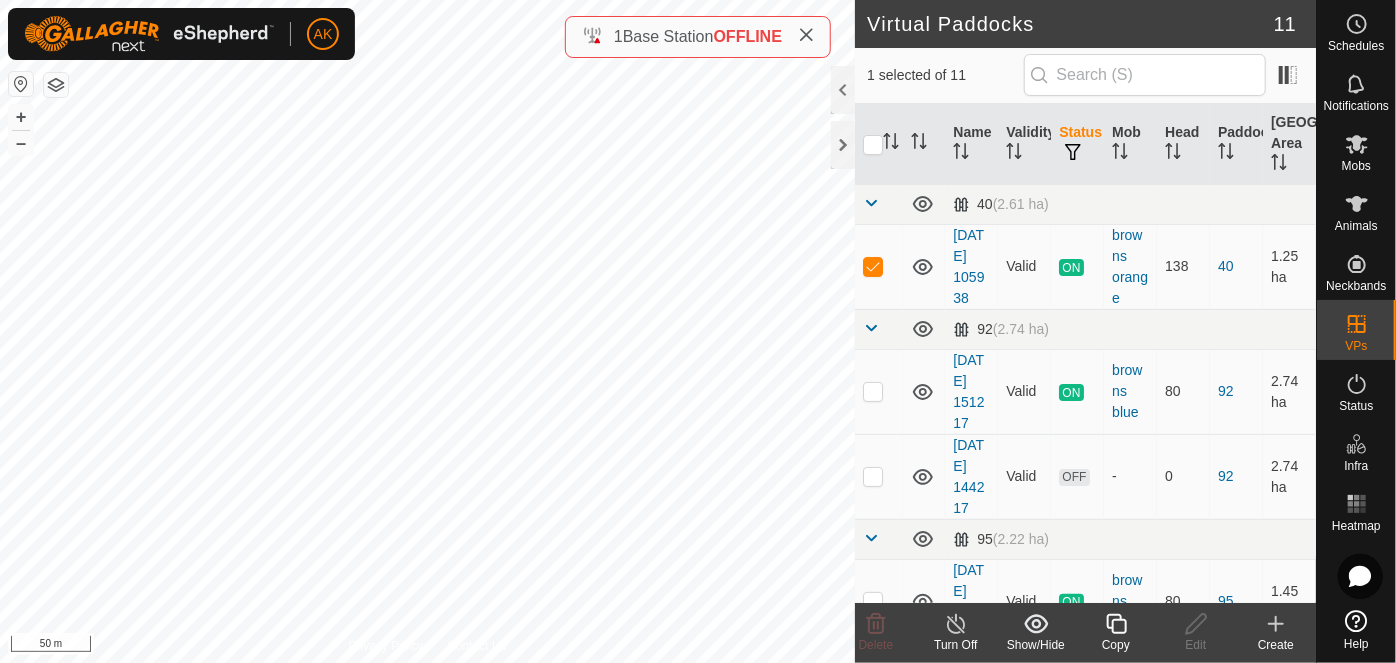 click 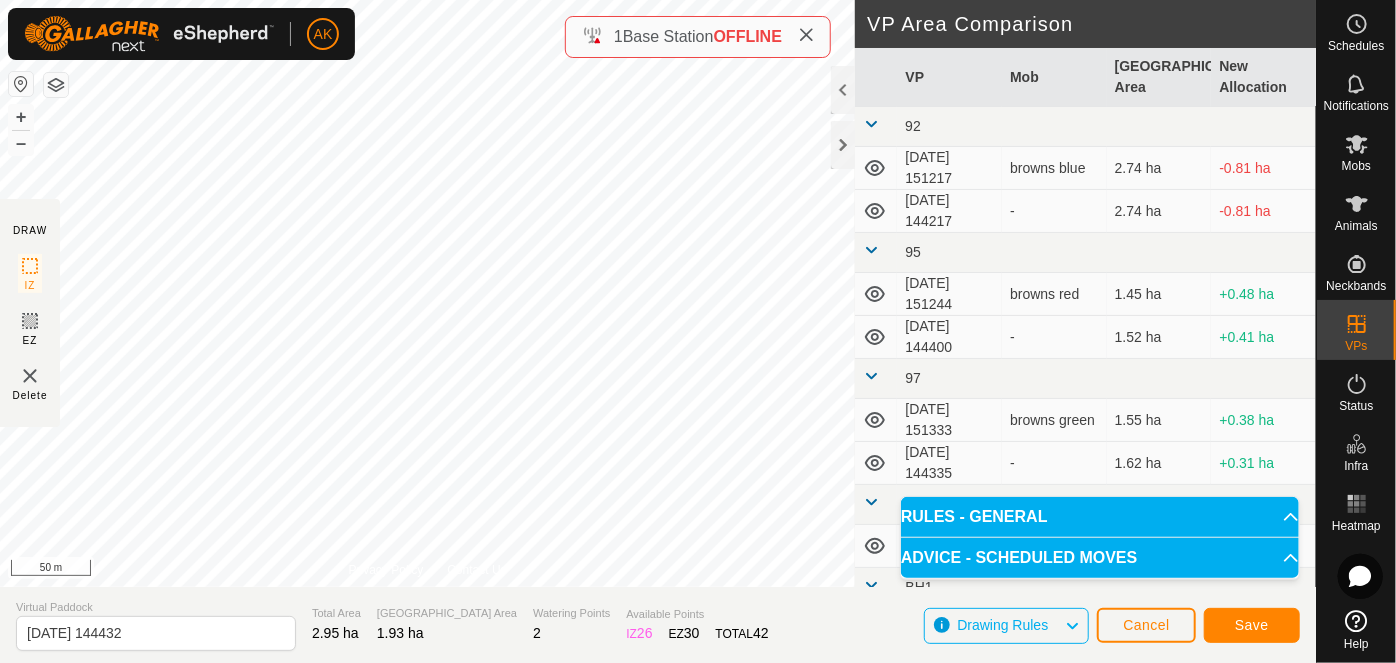 click on "AK Schedules Notifications Mobs Animals Neckbands VPs Status Infra Heatmap Help DRAW IZ EZ Delete Privacy Policy Contact Us + – ⇧ i 50 m VP Area Comparison     VP   Mob   Grazing Area   New Allocation  92  2025-07-12 151217   browns blue   2.74 ha  -0.81 ha  2025-07-13 144217  -  2.74 ha  -0.81 ha 95  2025-07-12 151244   browns red   1.45 ha  +0.48 ha  2025-07-13 144400  -  1.52 ha  +0.41 ha 97  2025-07-12 151333   browns green   1.55 ha  +0.38 ha  2025-07-13 144335  -  1.62 ha  +0.31 ha B8  2025-07-13 090934   brook yellow   2.86 ha  -0.93 ha BH1  2025-07-13 142613   brook yellow   2.49 ha  -0.56 ha Days Corner  2025-07-11 145812   brook lime   5.7 ha  -3.77 ha Ebbecks Corner  2025-07-09 111033  -  11.64 ha  -9.71 ha Virtual Paddock 2025-07-13 144432 Total Area 2.95 ha Grazing Area 1.93 ha Watering Points 2 Available Points  IZ   26  EZ  30  TOTAL   42 Drawing Rules Cancel Save 1  Base Station  OFFLINE" 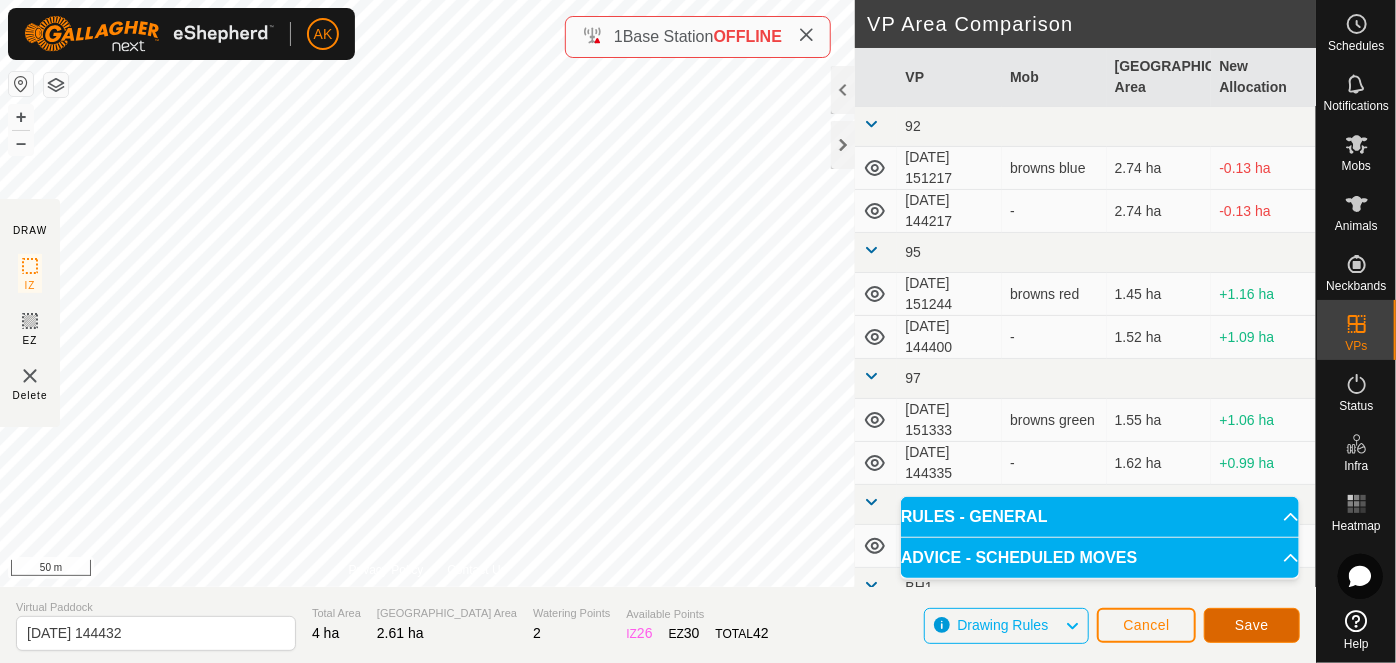 click on "Save" 